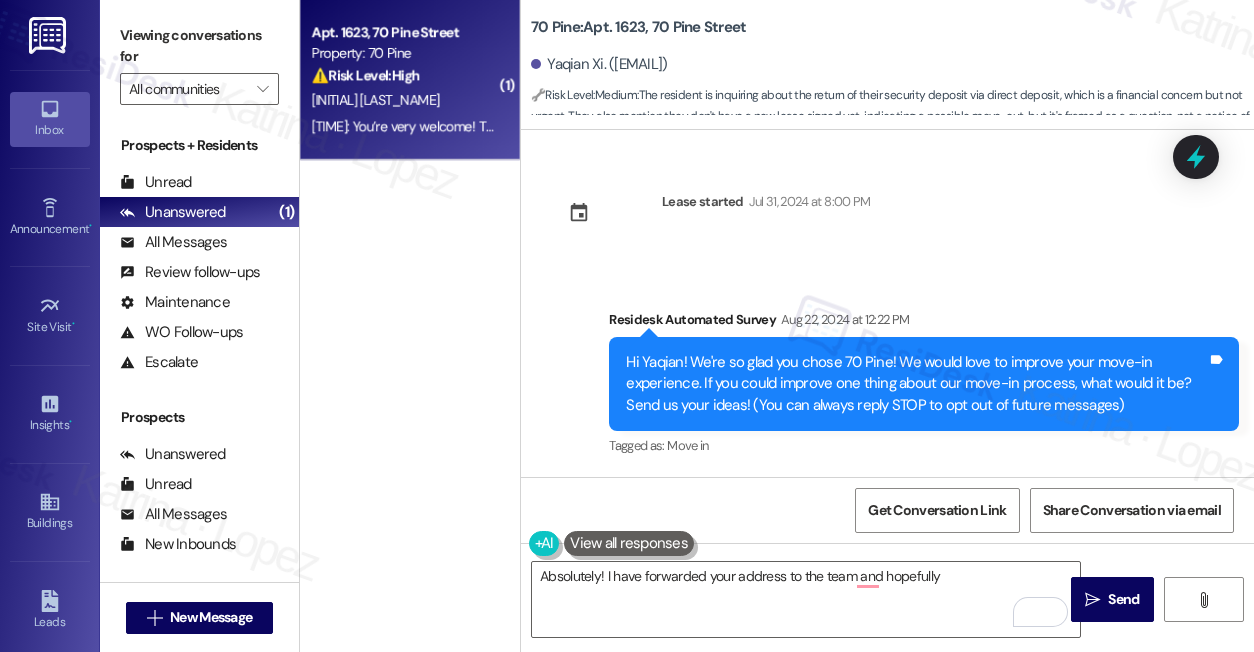 scroll, scrollTop: 0, scrollLeft: 0, axis: both 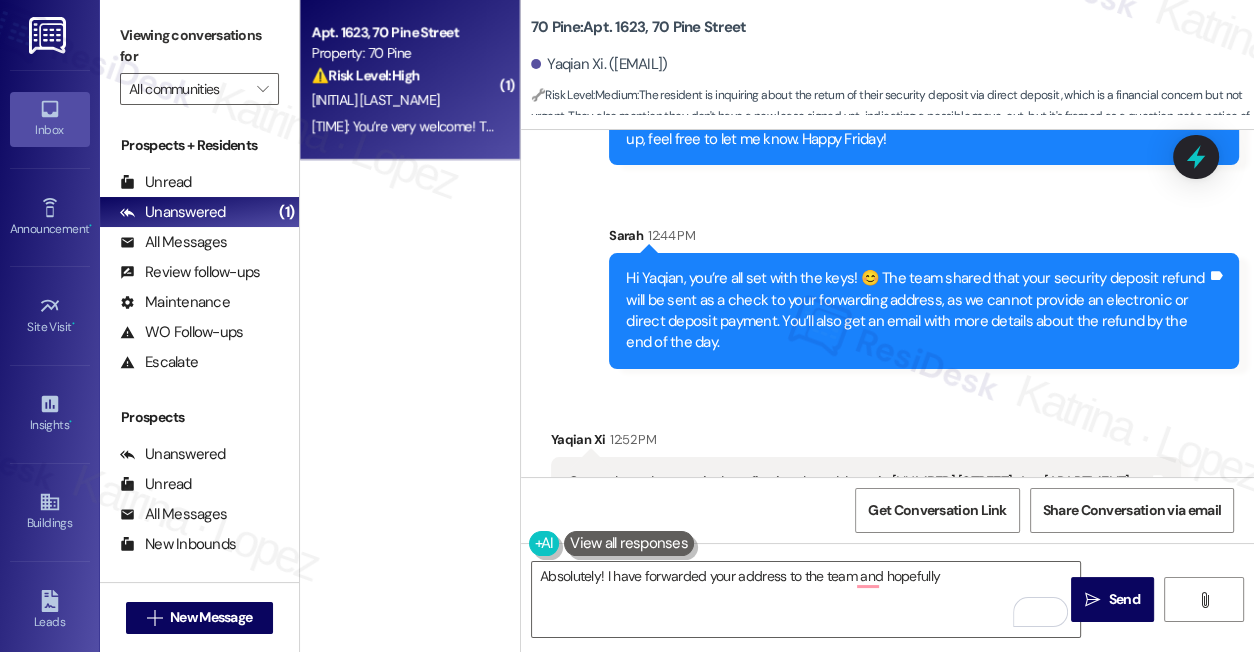click on "Viewing conversations for" at bounding box center [199, 46] 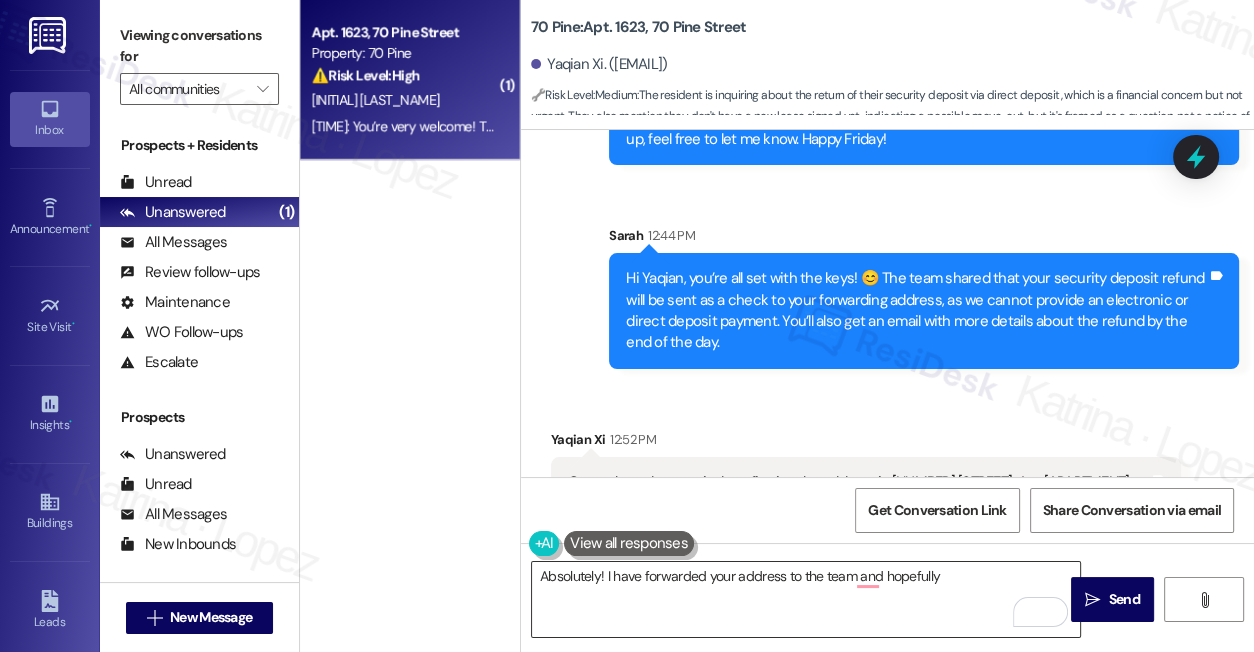 click on "Absolutely! I have forwarded your address to the team and hopefully" at bounding box center (806, 599) 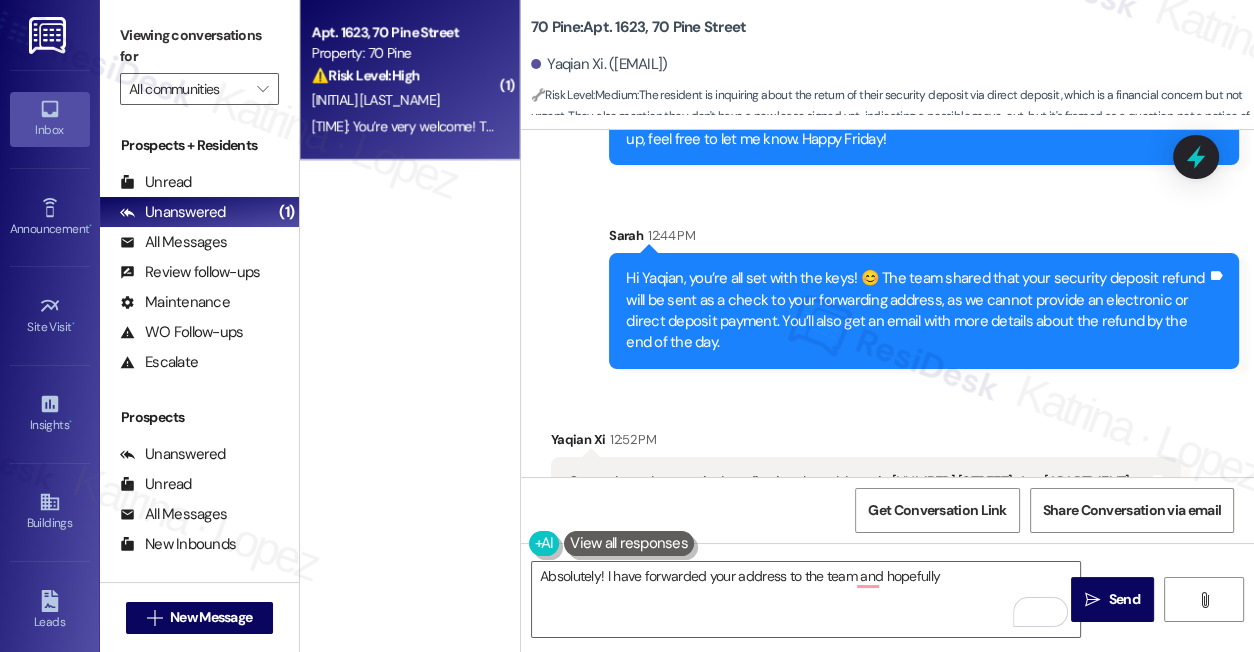 click on "Hi Yaqian, you’re all set with the keys! 😊 The team shared that your security deposit refund will be sent as a check to your forwarding address, as we cannot provide an electronic or direct deposit payment. You’ll also get an email with more details about the refund by the end of the day." at bounding box center (916, 311) 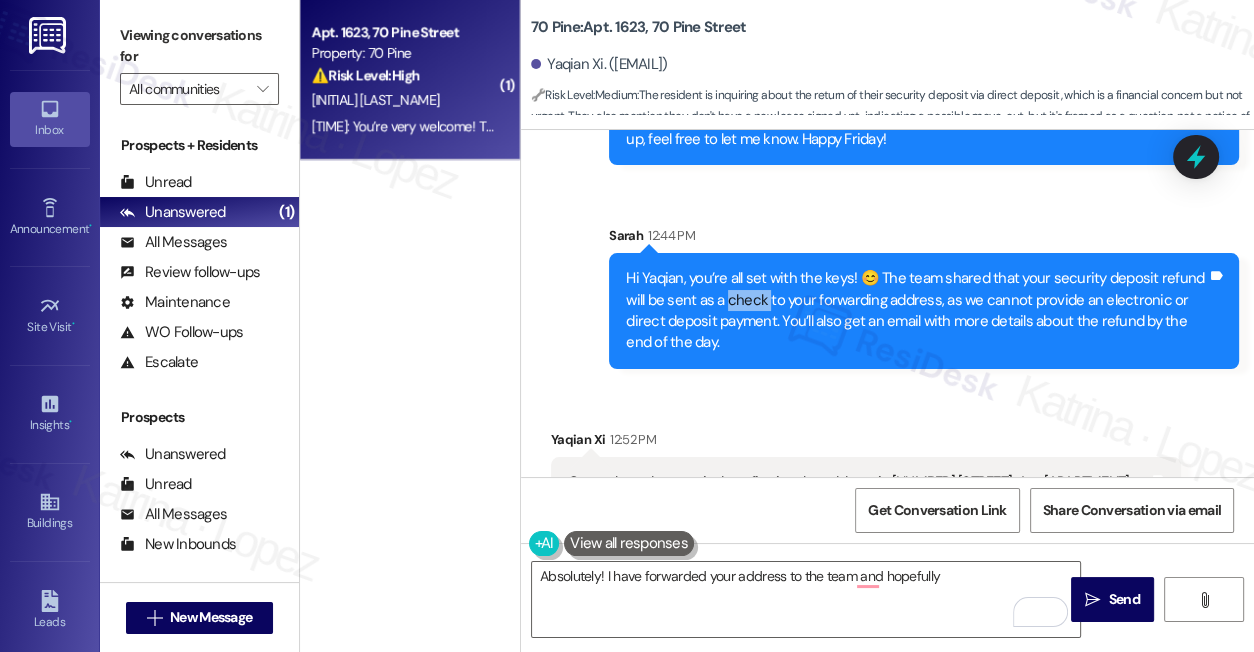click on "Hi Yaqian, you’re all set with the keys! 😊 The team shared that your security deposit refund will be sent as a check to your forwarding address, as we cannot provide an electronic or direct deposit payment. You’ll also get an email with more details about the refund by the end of the day." at bounding box center [916, 311] 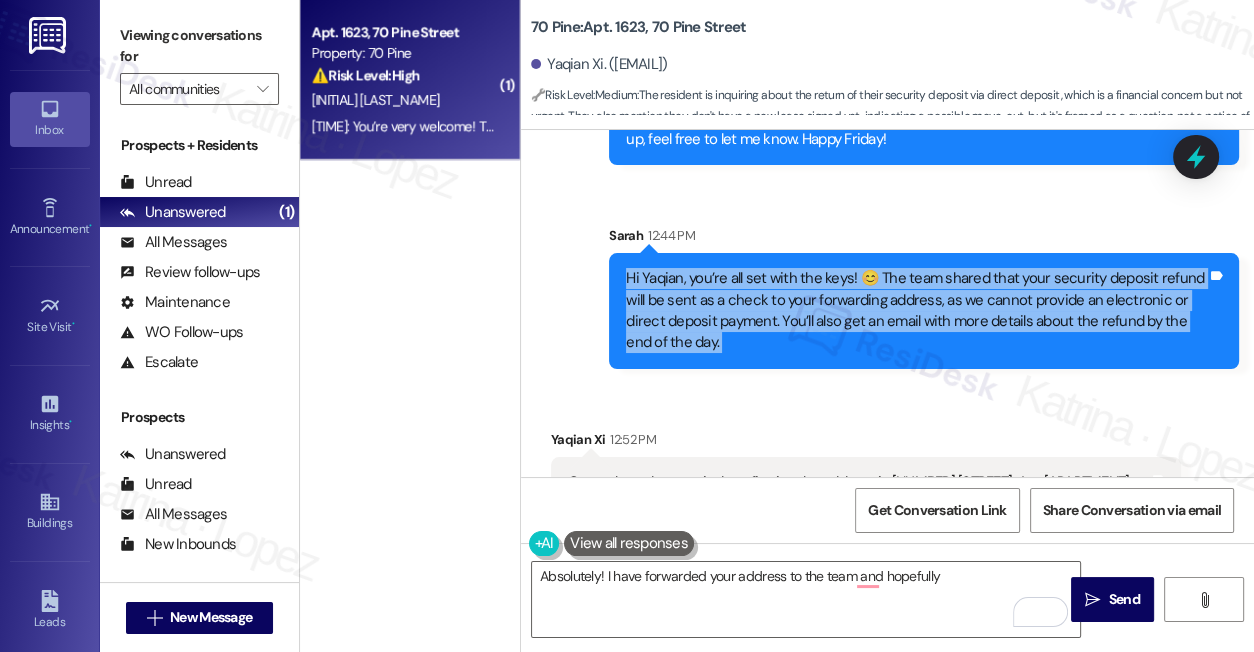 click on "Hi Yaqian, you’re all set with the keys! 😊 The team shared that your security deposit refund will be sent as a check to your forwarding address, as we cannot provide an electronic or direct deposit payment. You’ll also get an email with more details about the refund by the end of the day." at bounding box center (916, 311) 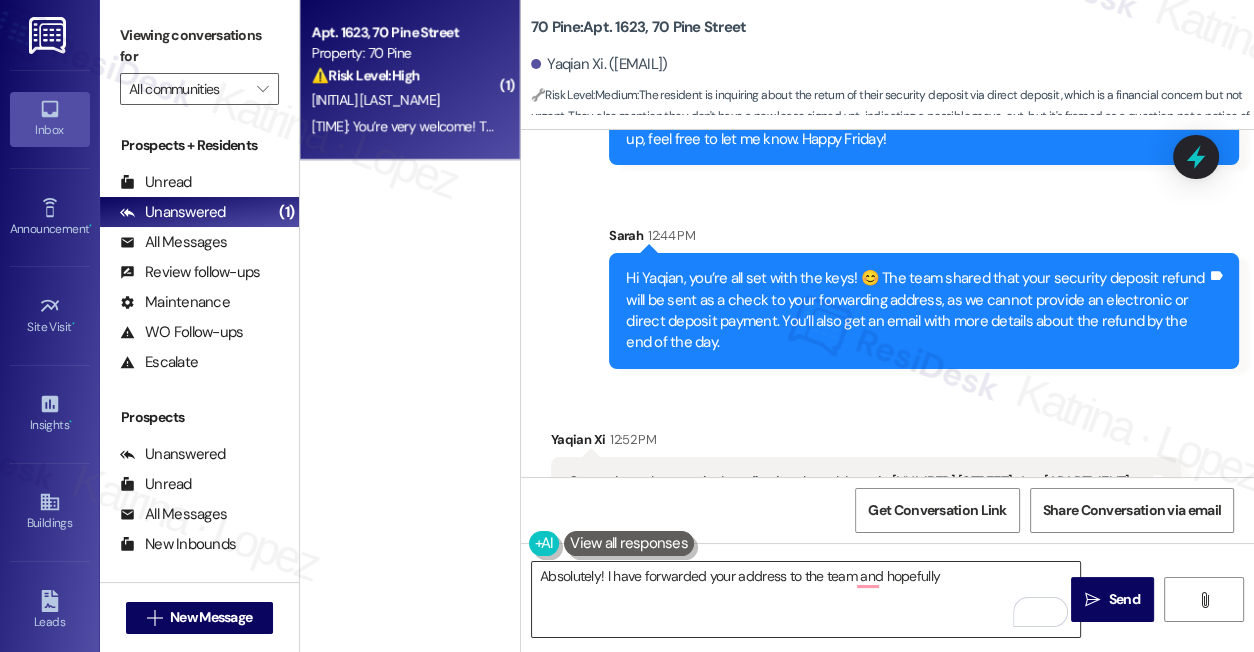 click on "Absolutely! I have forwarded your address to the team and hopefully" at bounding box center (806, 599) 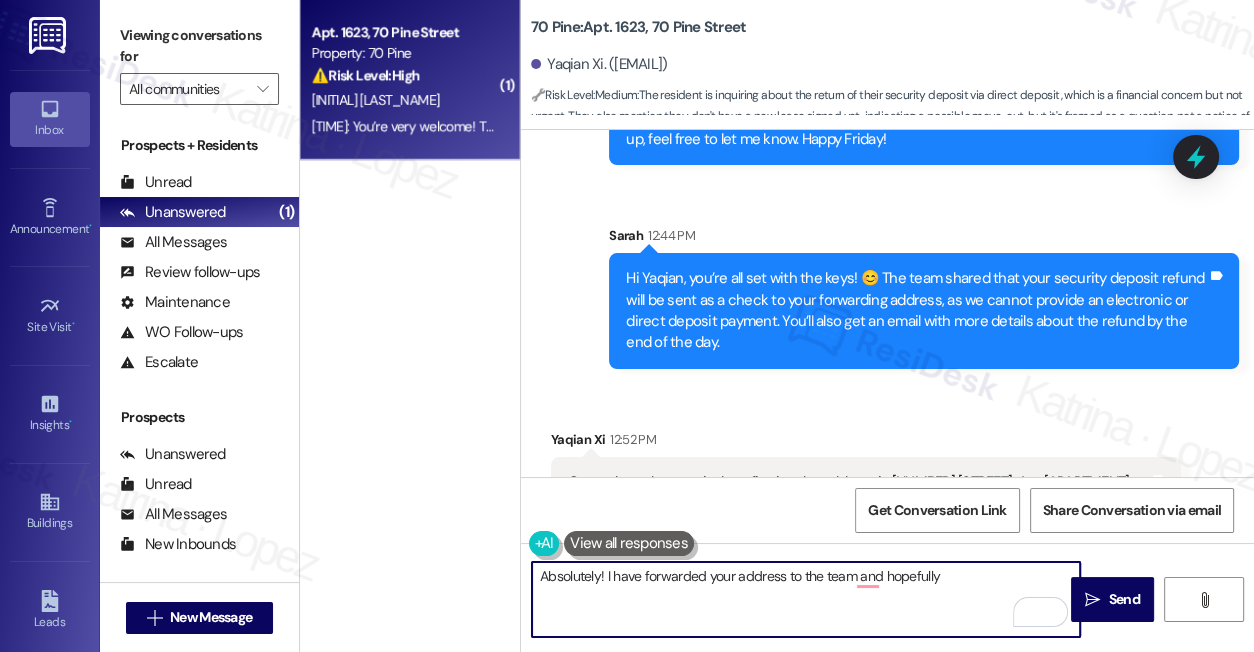 drag, startPoint x: 980, startPoint y: 582, endPoint x: 524, endPoint y: 578, distance: 456.01755 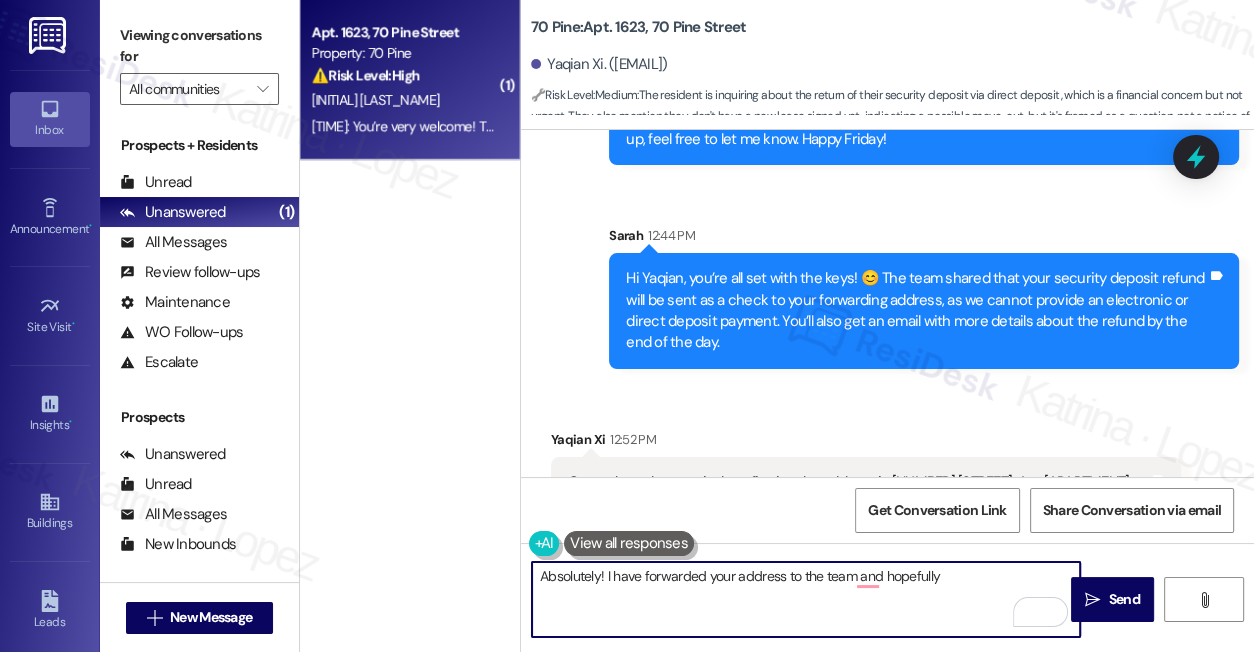 click on "Absolutely! I have forwarded your address to the team and hopefully" at bounding box center (796, 599) 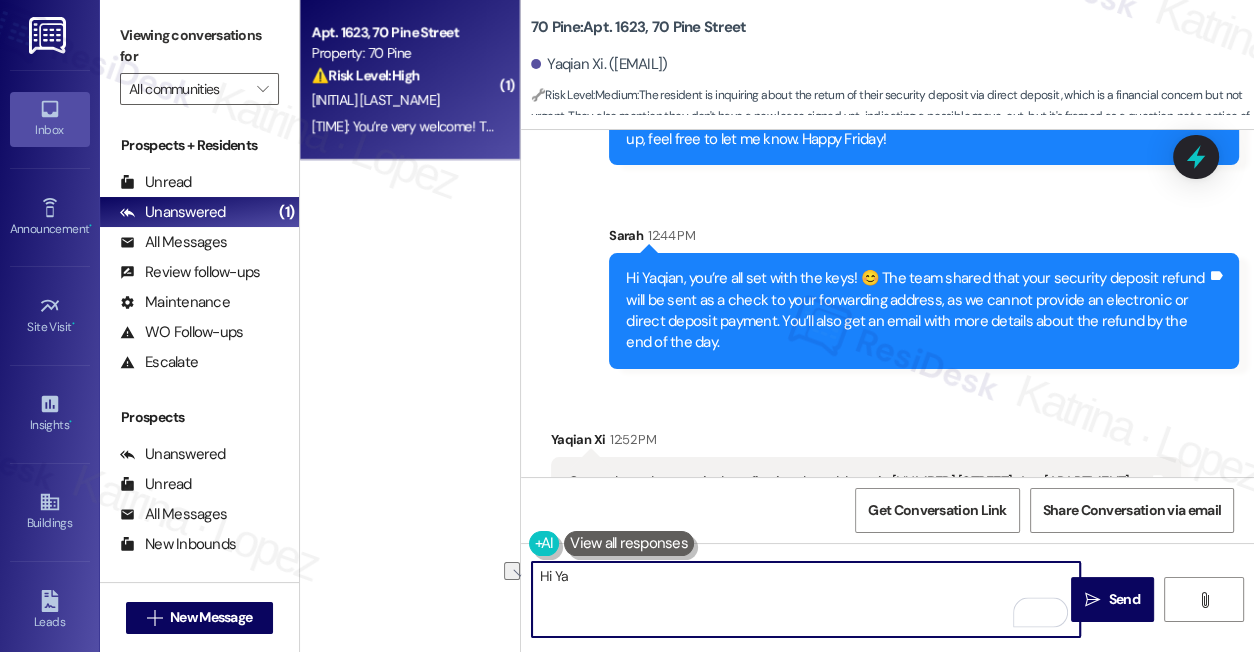 type on "G" 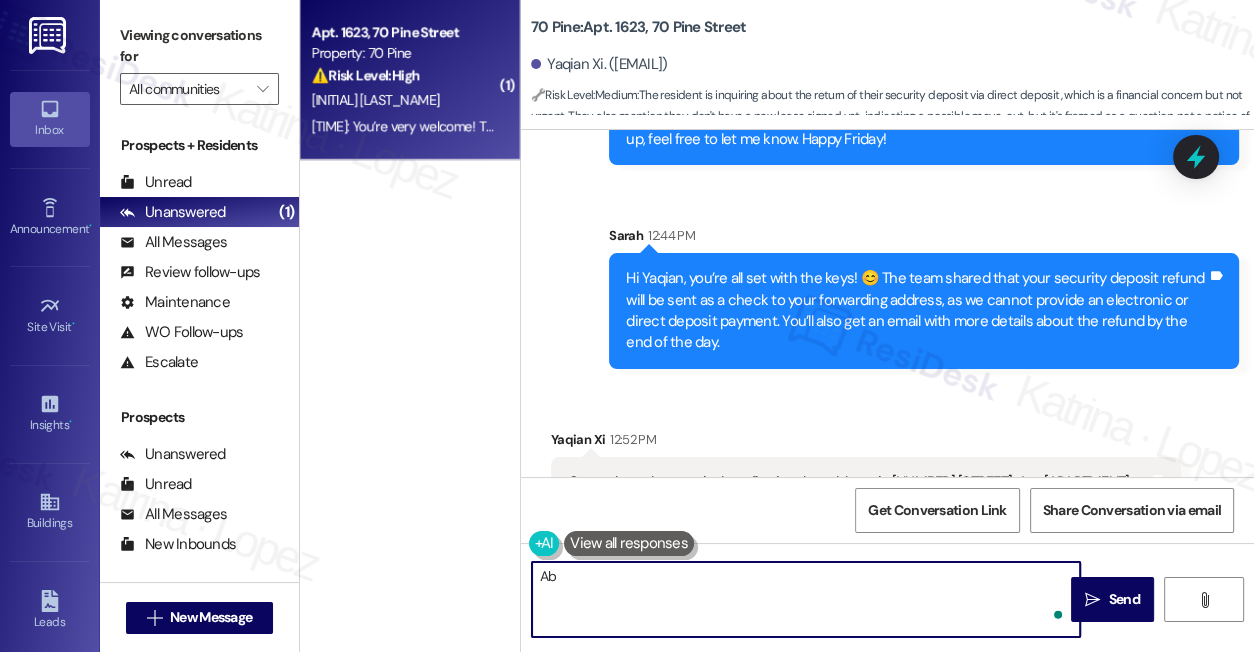type on "A" 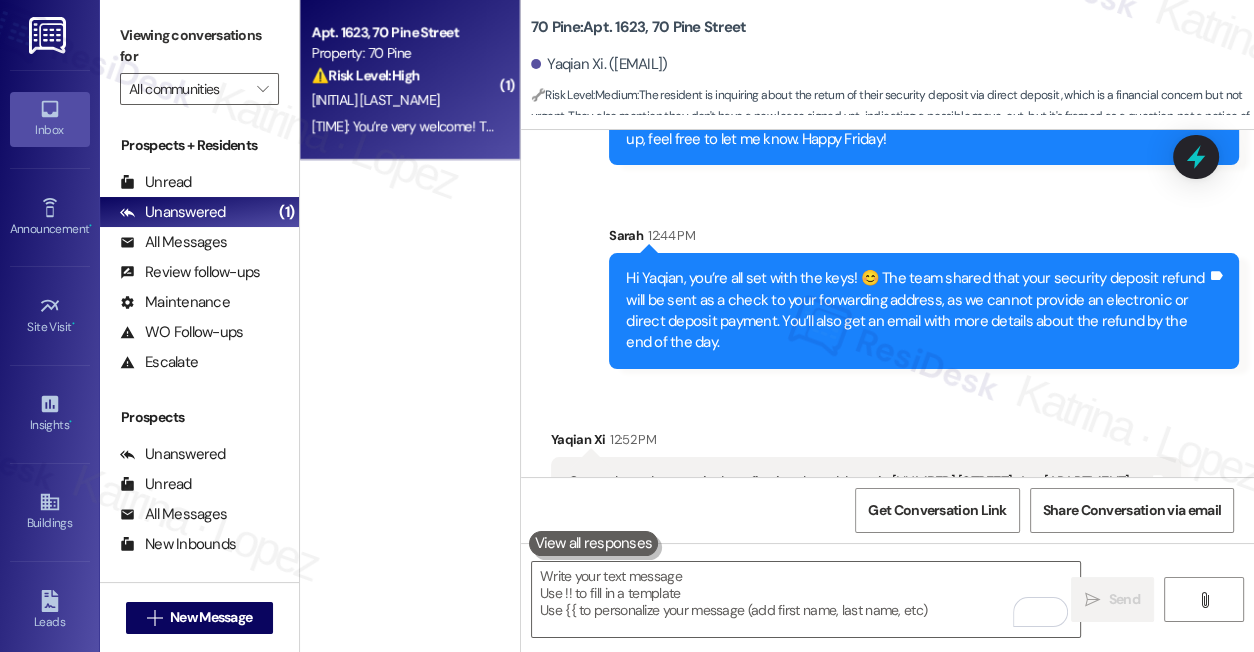 click on "Viewing conversations for" at bounding box center (199, 46) 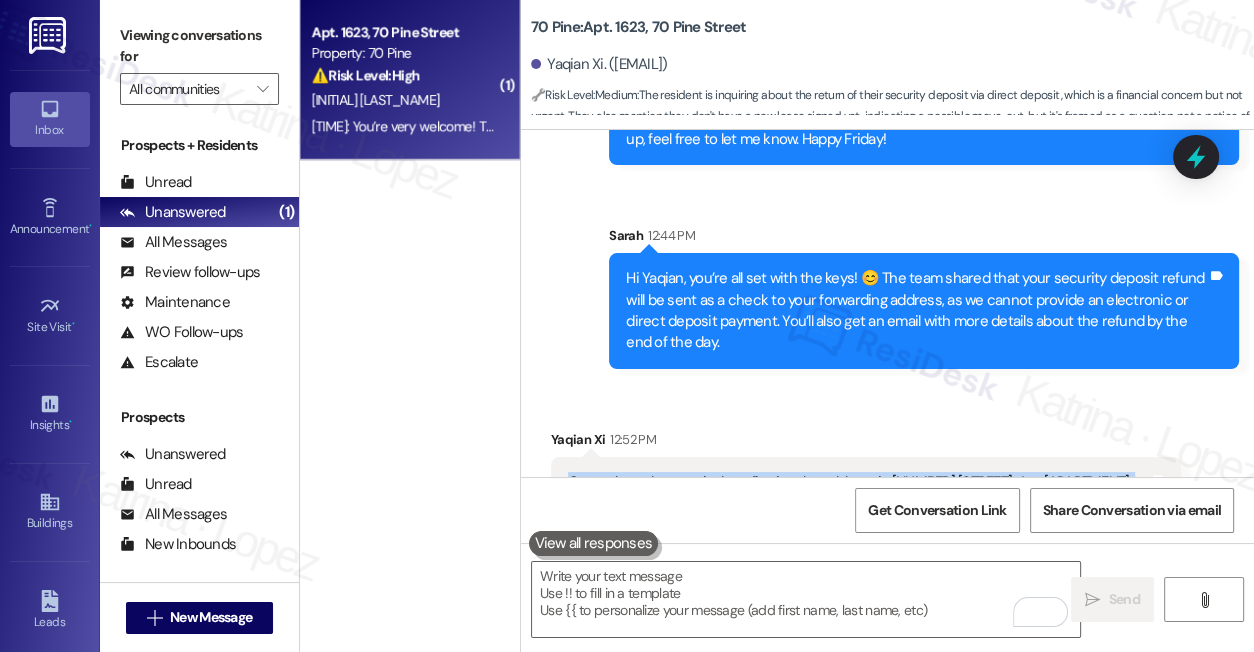 click on "Oops okay... do you mind confirming the address is [NUMBER] [STREET], Apt [APARTMENT], [CITY], [STATE] [POSTAL_CODE] please? Thank you!" at bounding box center [858, 493] 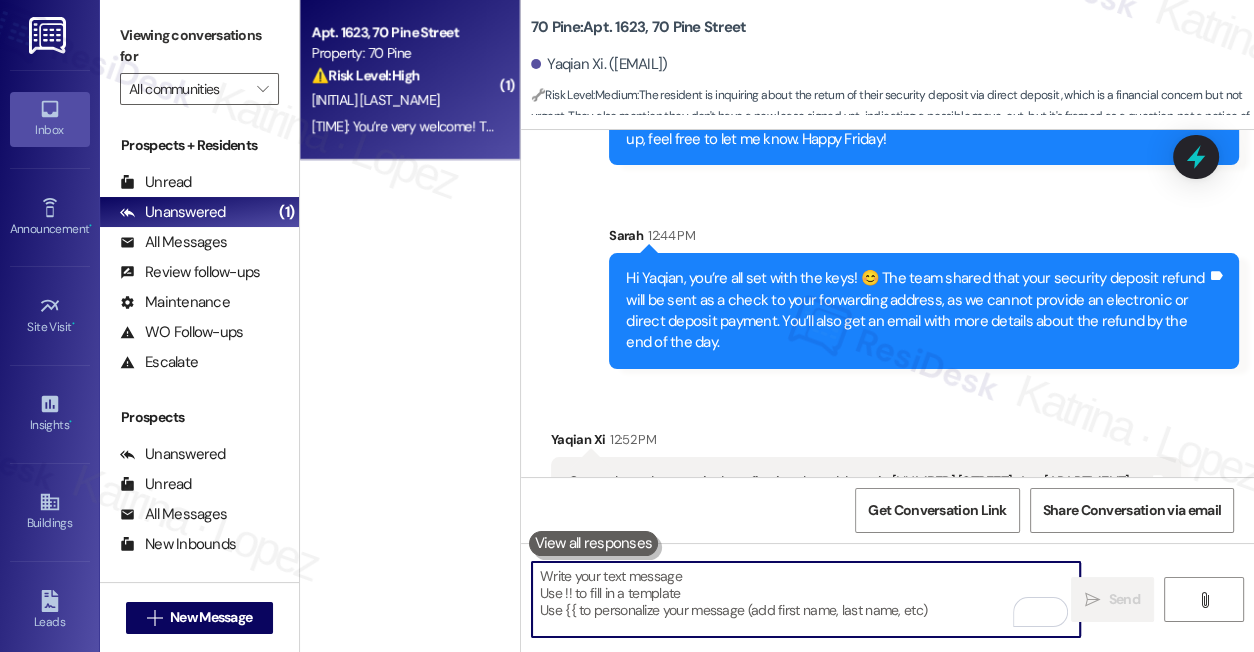 click at bounding box center [806, 599] 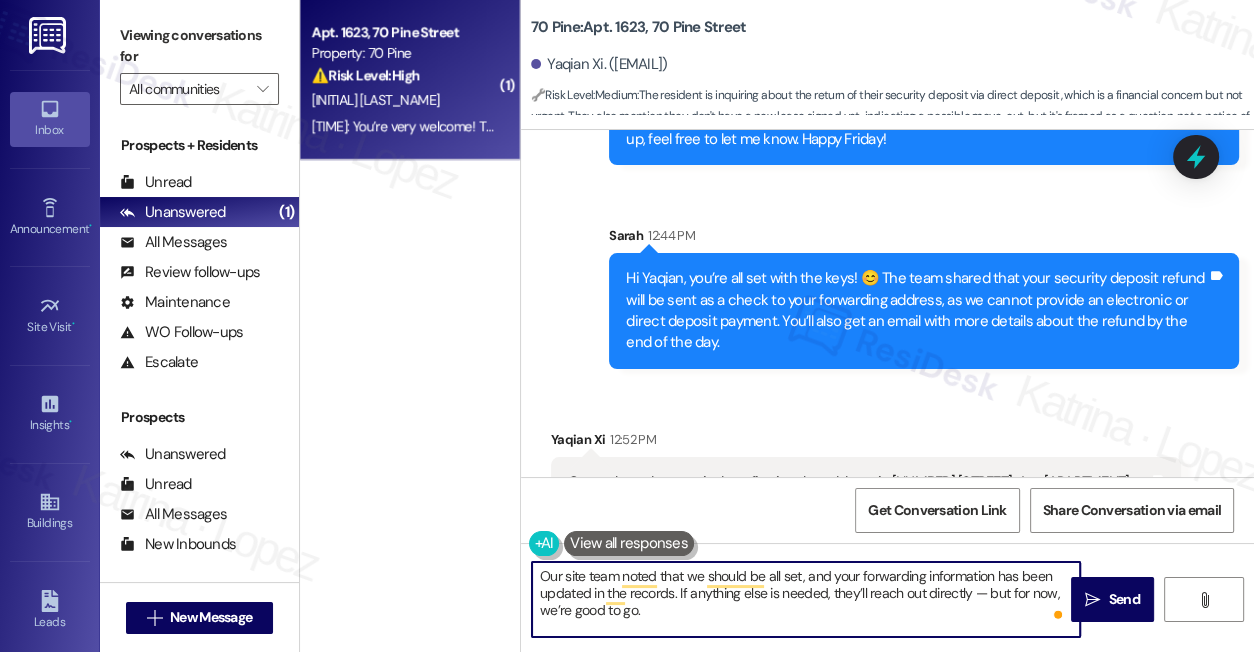 click on "Our site team noted that we should be all set, and your forwarding information has been updated in the records. If anything else is needed, they’ll reach out directly — but for now, we’re good to go." at bounding box center [806, 599] 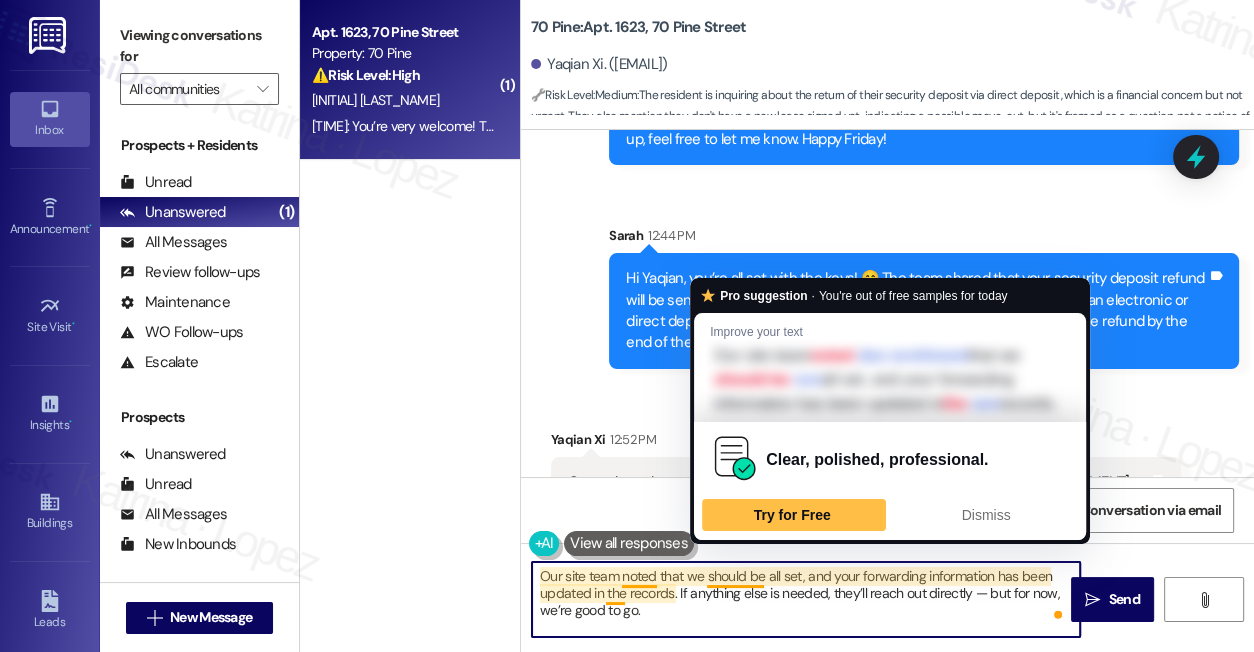 click on "Our site team noted that we should be all set, and your forwarding information has been updated in the records. If anything else is needed, they’ll reach out directly — but for now, we’re good to go." at bounding box center [806, 599] 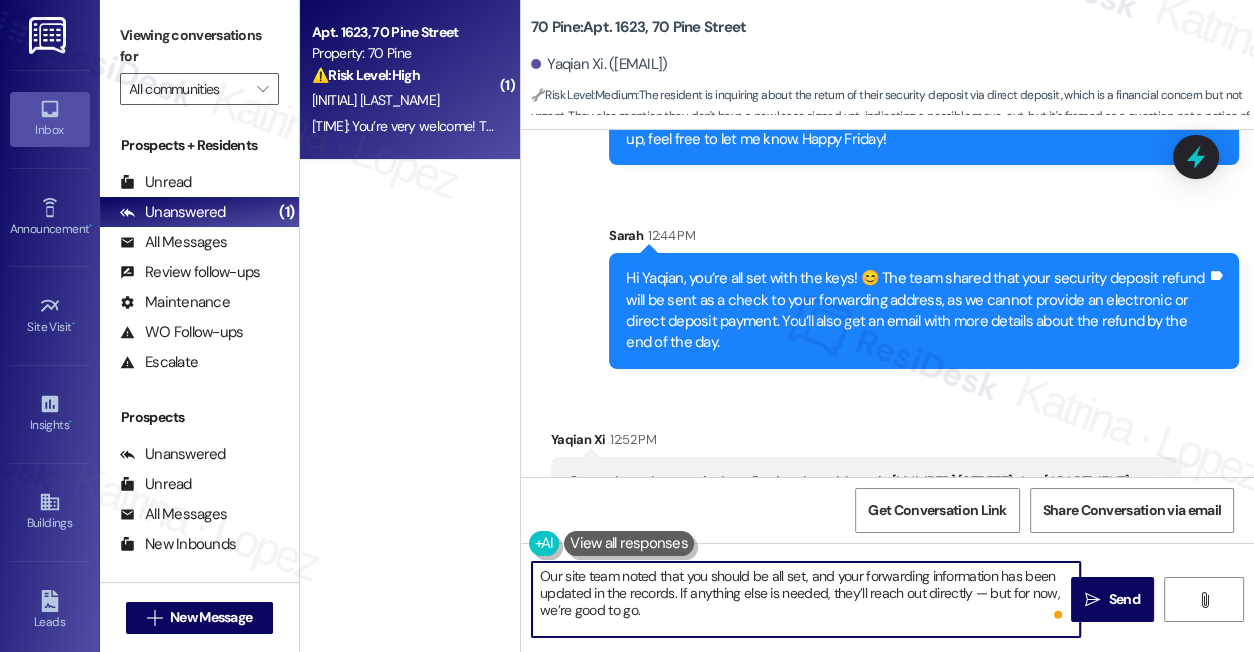 click on "Our site team noted that you should be all set, and your forwarding information has been updated in the records. If anything else is needed, they’ll reach out directly — but for now, we’re good to go." at bounding box center (806, 599) 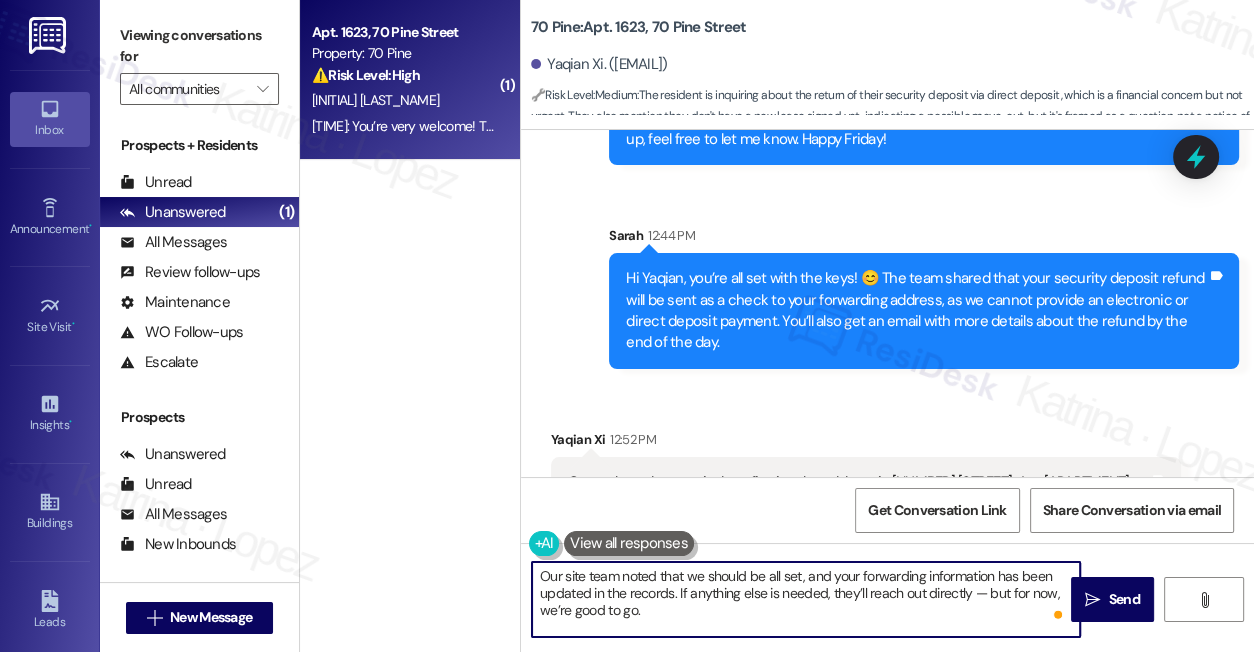 click on "Our site team noted that we should be all set, and your forwarding information has been updated in the records. If anything else is needed, they’ll reach out directly — but for now, we’re good to go." at bounding box center (806, 599) 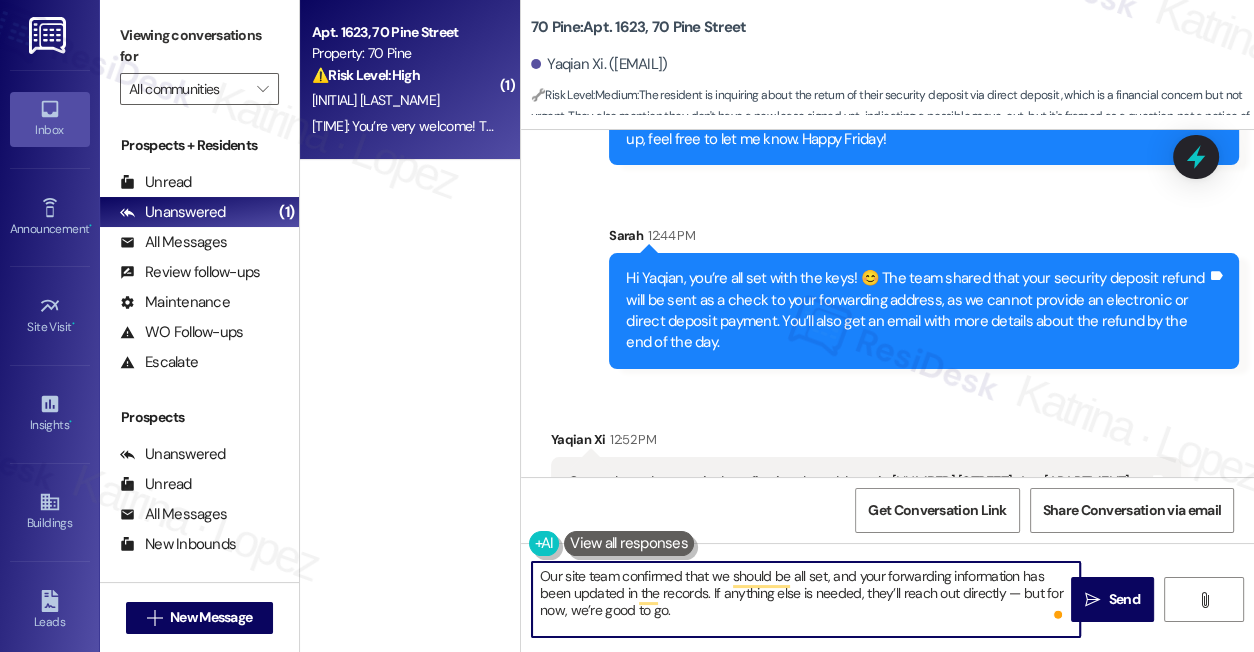 click on "Our site team confirmed that we should be all set, and your forwarding information has been updated in the records. If anything else is needed, they’ll reach out directly — but for now, we’re good to go." at bounding box center (806, 599) 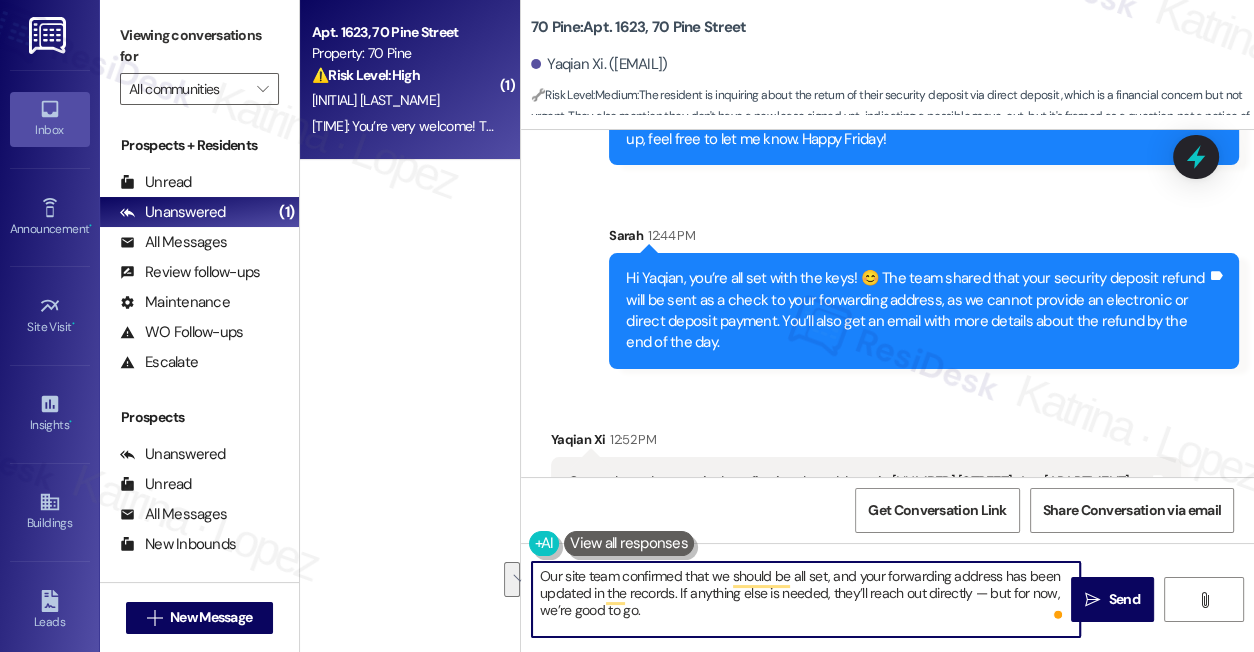 drag, startPoint x: 537, startPoint y: 595, endPoint x: 669, endPoint y: 603, distance: 132.2422 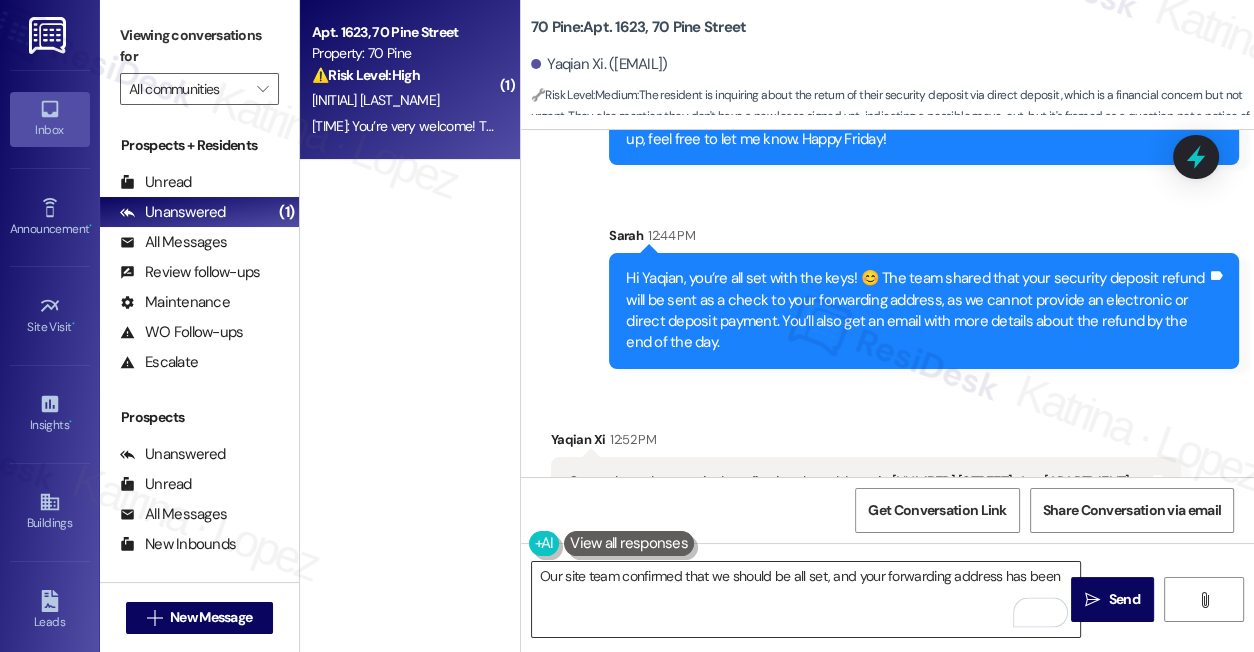 click on "Our site team confirmed that we should be all set, and your forwarding address has been" at bounding box center (806, 599) 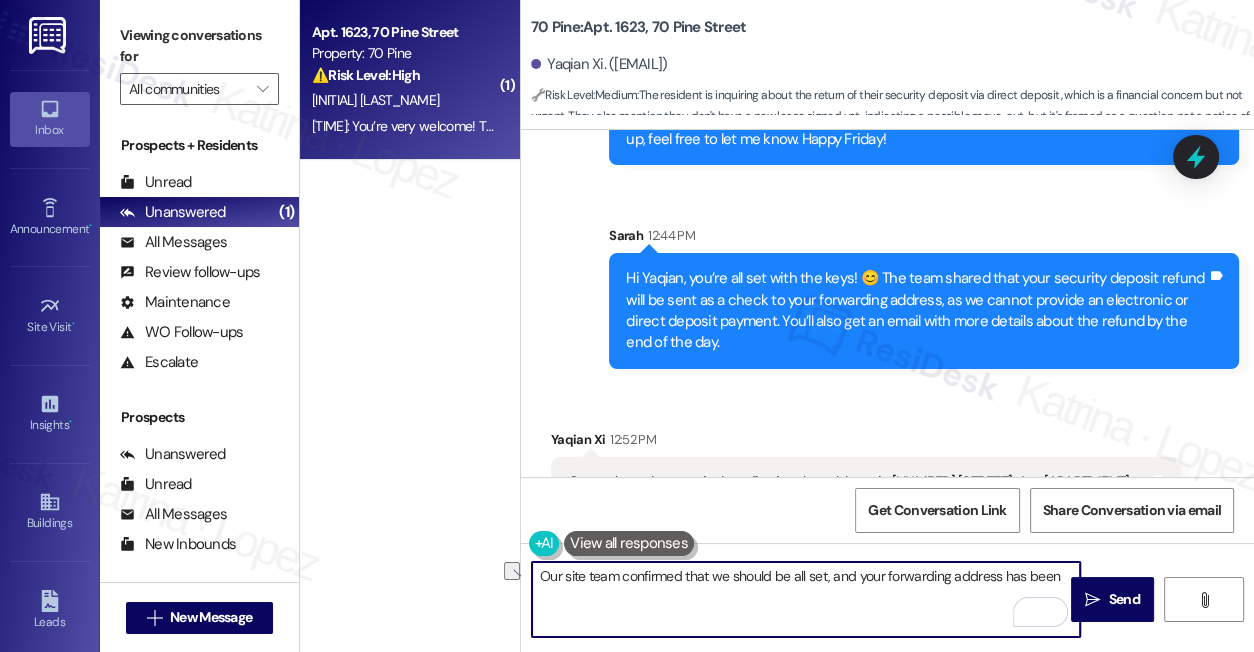 drag, startPoint x: 709, startPoint y: 576, endPoint x: 647, endPoint y: 576, distance: 62 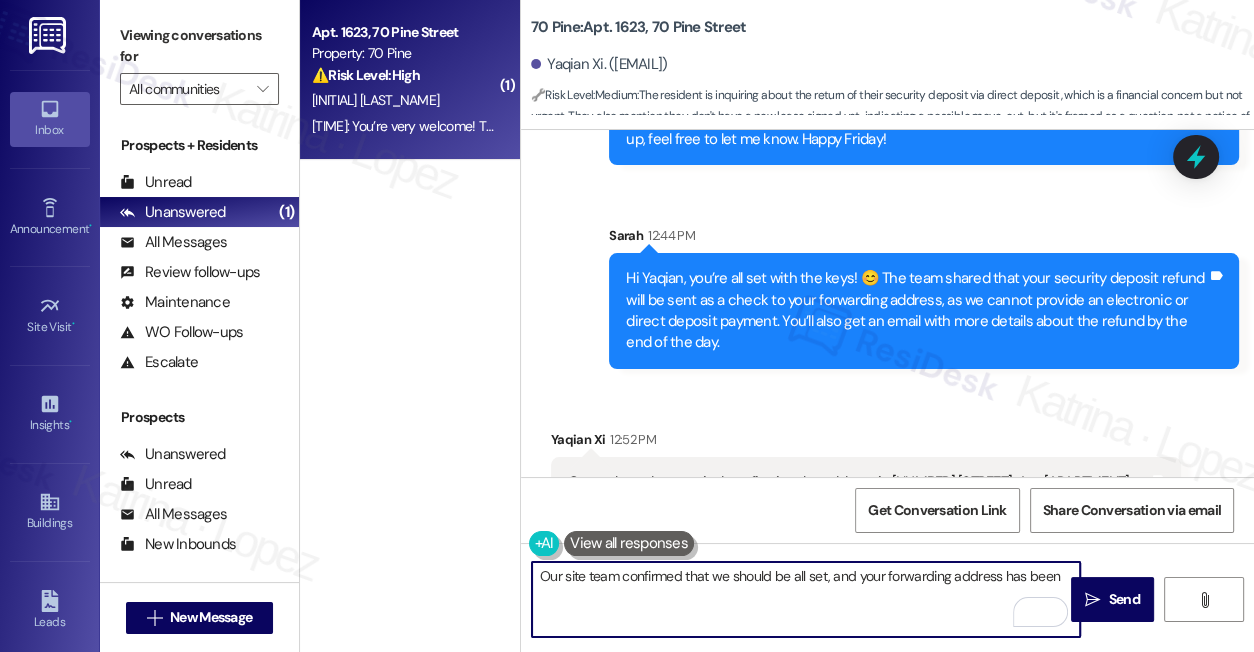 click on "Our site team confirmed that we should be all set, and your forwarding address has been" at bounding box center [806, 599] 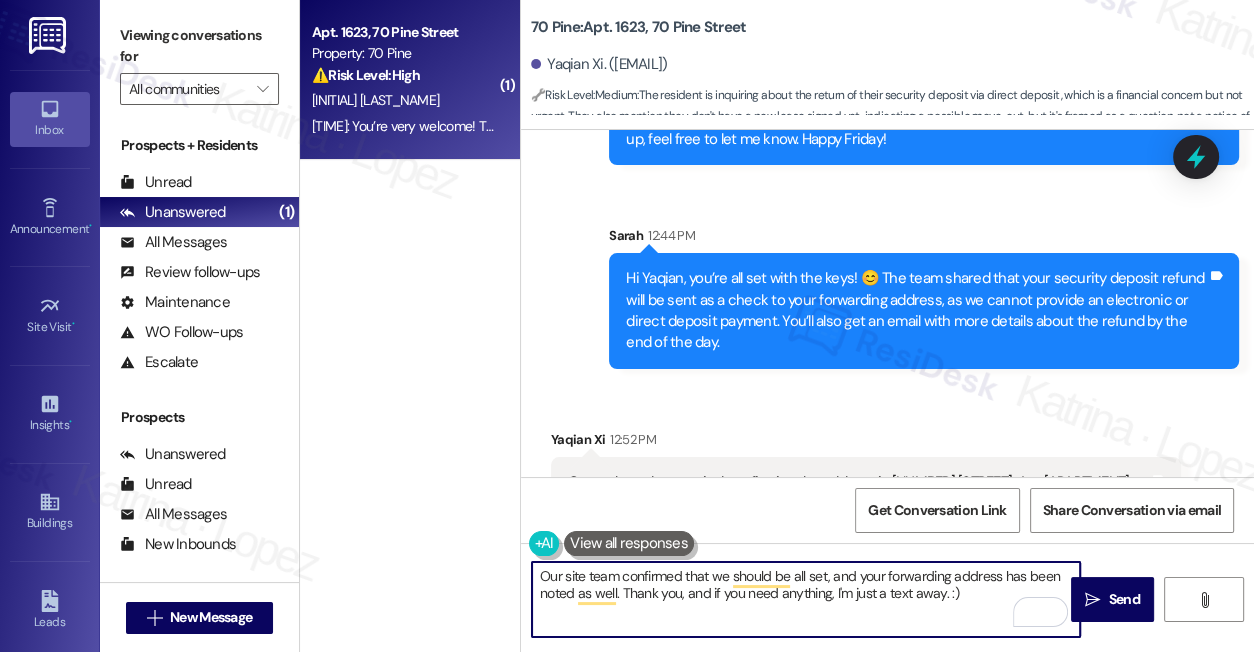 click on "Our site team confirmed that we should be all set, and your forwarding address has been noted as well. Thank you, and if you need anything, I'm just a text away. :)" at bounding box center [806, 599] 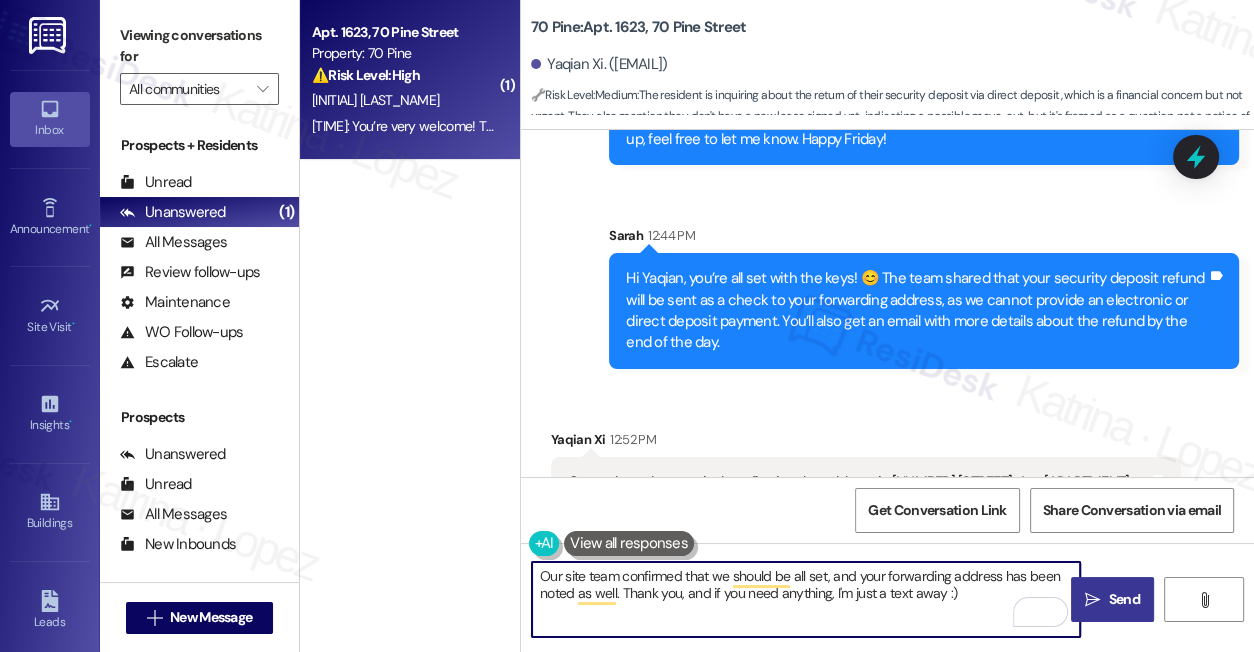 type on "Our site team confirmed that we should be all set, and your forwarding address has been noted as well. Thank you, and if you need anything, I'm just a text away :)" 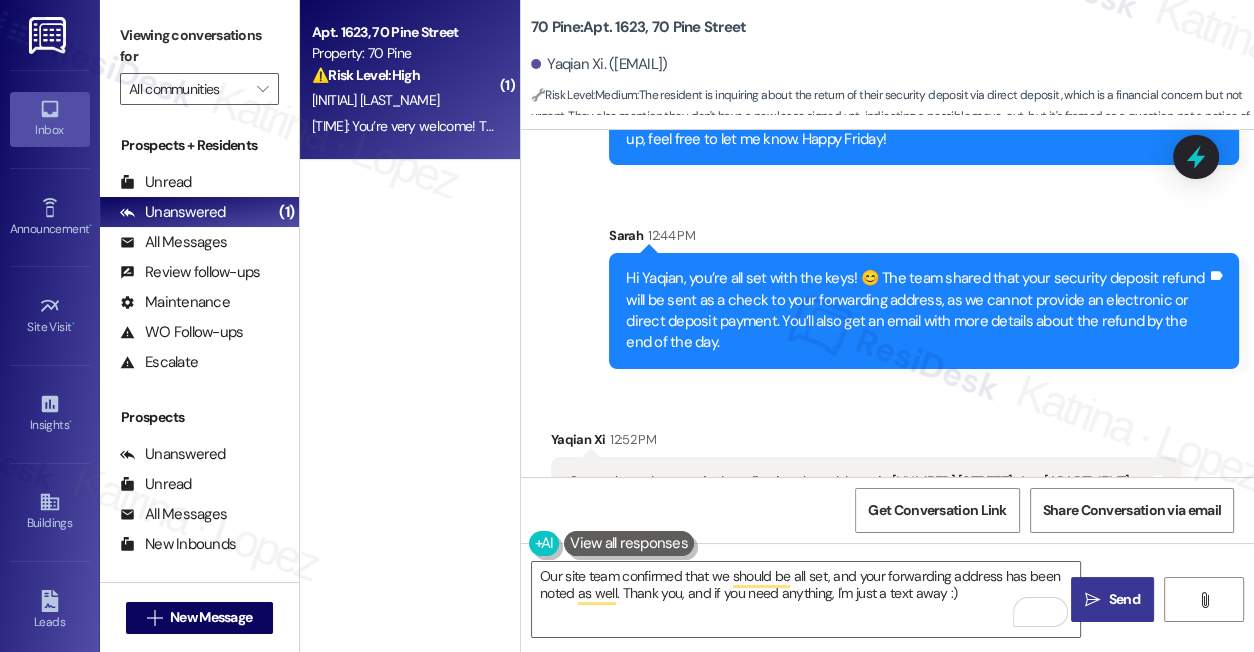 click on " Send" at bounding box center [1112, 599] 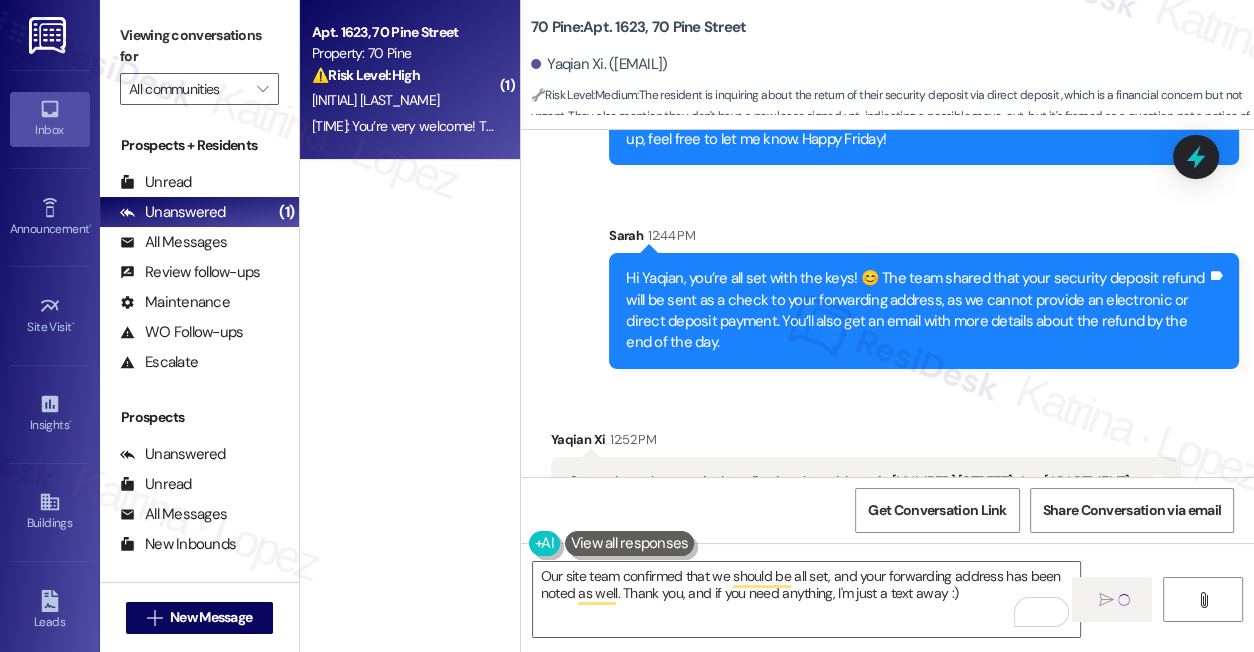drag, startPoint x: 741, startPoint y: 526, endPoint x: 768, endPoint y: 515, distance: 29.15476 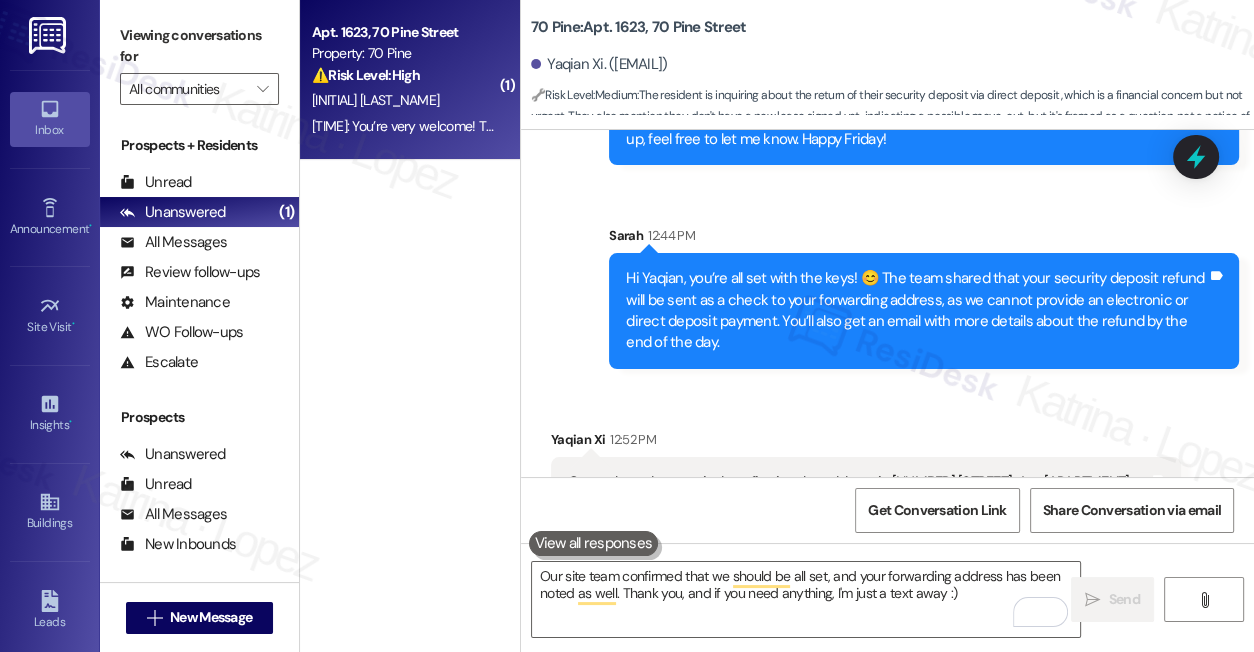 scroll, scrollTop: 12355, scrollLeft: 0, axis: vertical 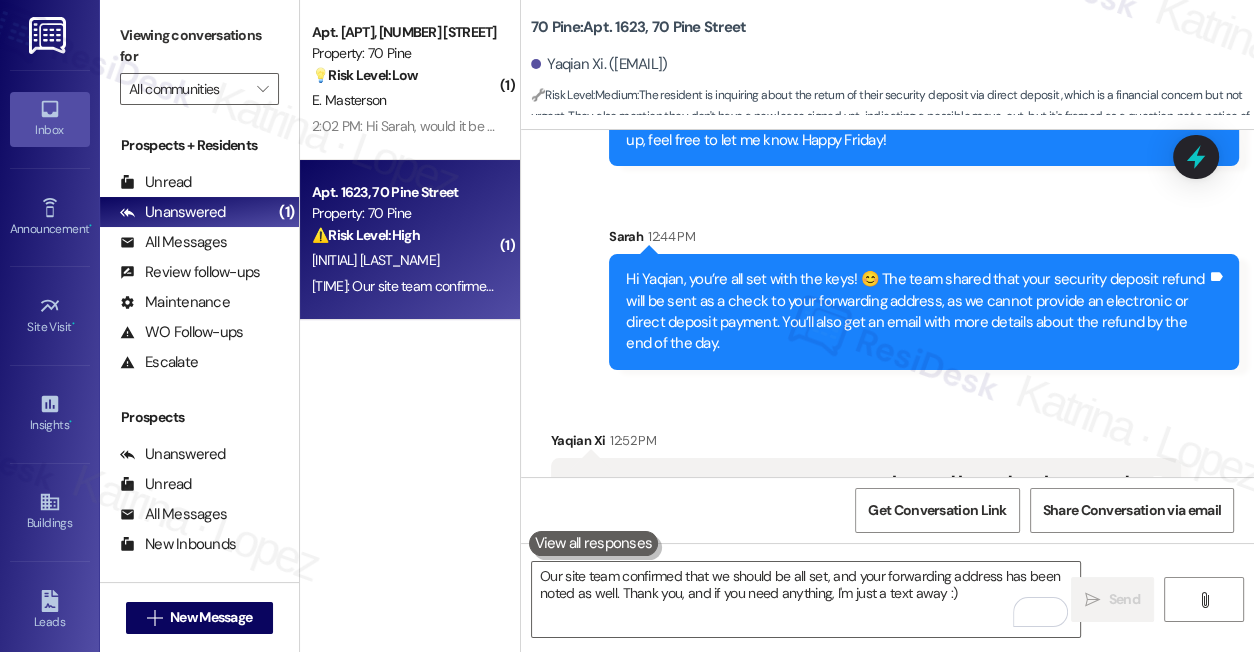 click on "Viewing conversations for" at bounding box center (199, 46) 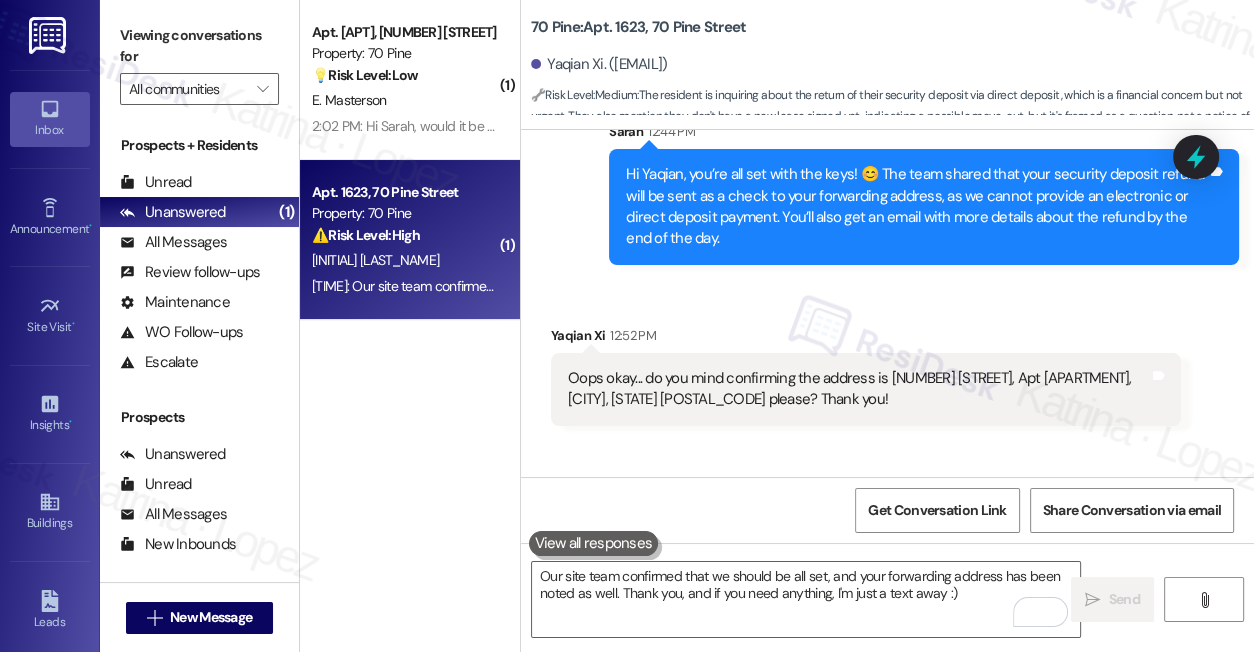 scroll, scrollTop: 12517, scrollLeft: 0, axis: vertical 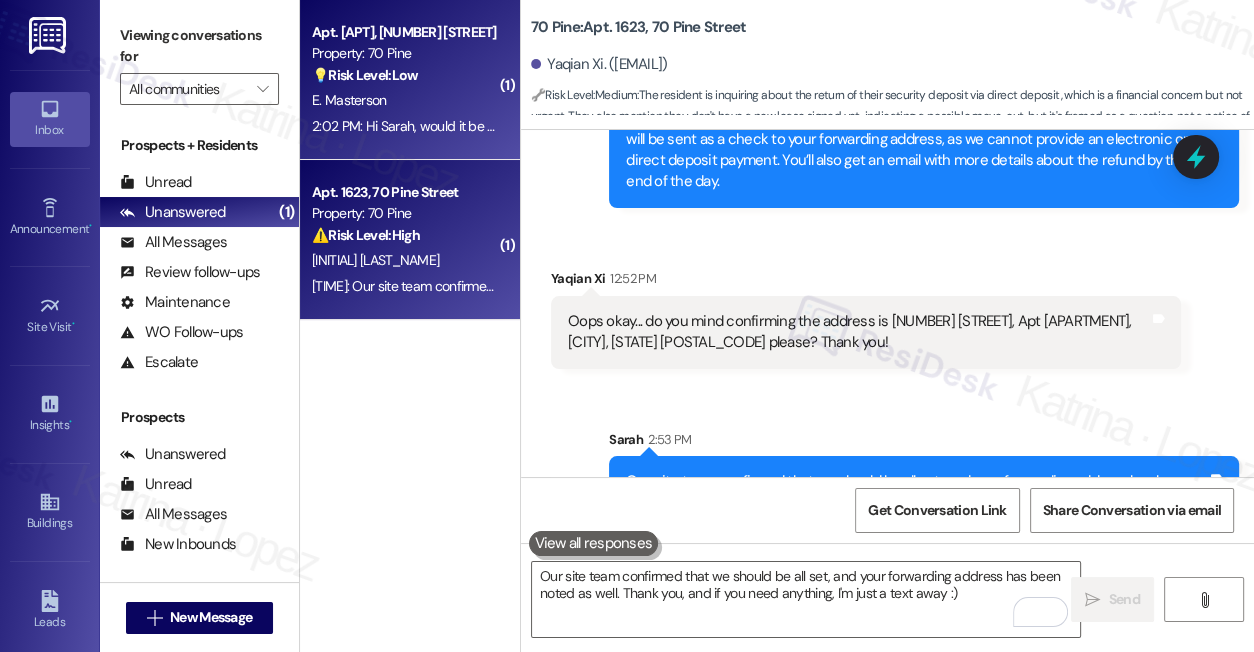 click on "[TIME]: Hi Sarah, would it be possible to cancel the gym membership/amenity fee for one our fobs in apartment [APARTMENT_NUMBER]? My wife doesnt go down to the gym so we'd prefer to only pay for mine. Thanks!  [TIME]: Hi Sarah, would it be possible to cancel the gym membership/amenity fee for one our fobs in apartment [APARTMENT_NUMBER]? My wife doesnt go down to the gym so we'd prefer to only pay for mine. Thanks!" at bounding box center [894, 126] 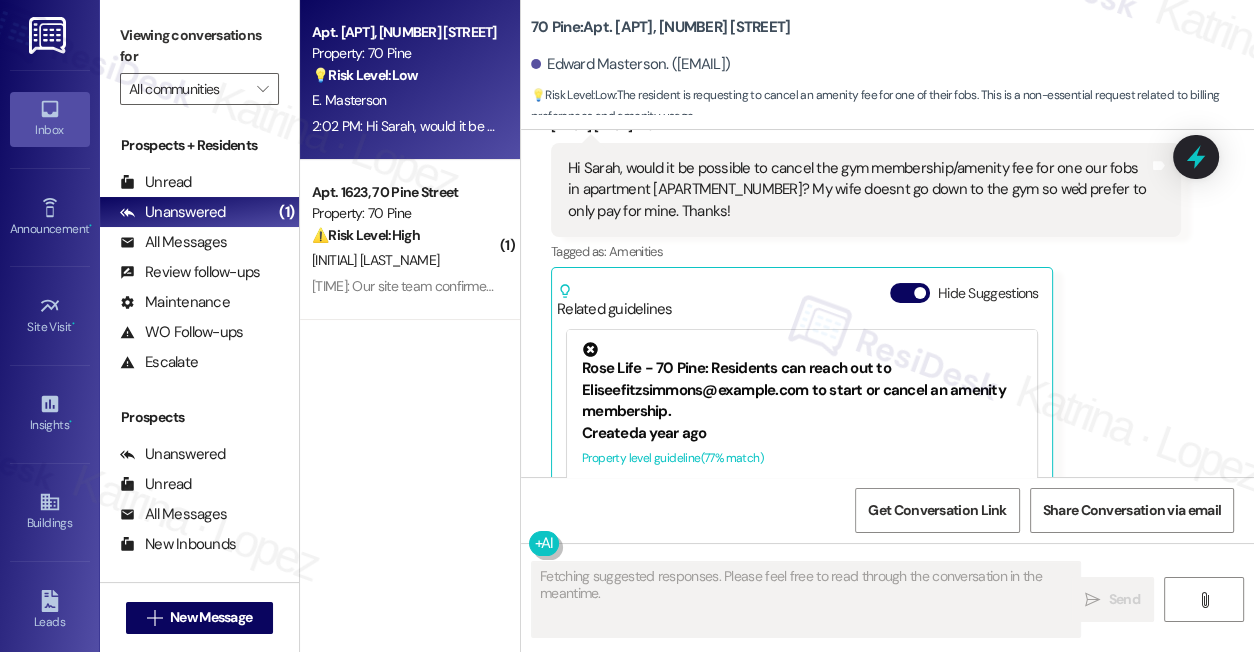scroll, scrollTop: 3484, scrollLeft: 0, axis: vertical 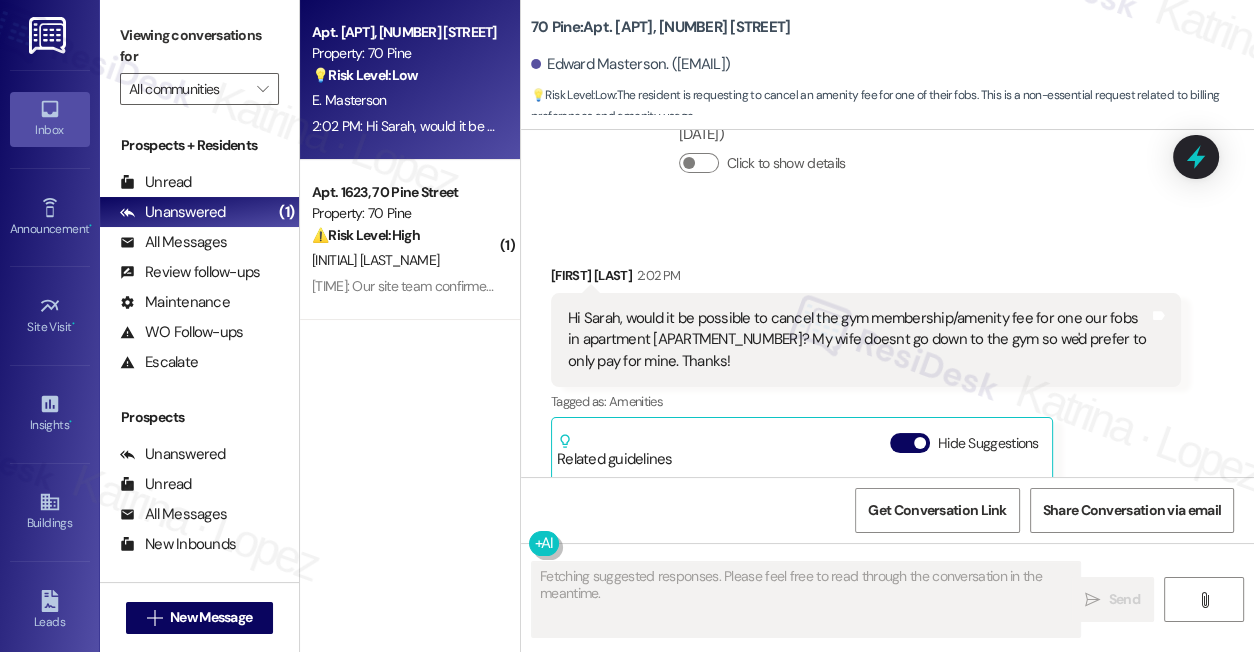 click on "Hi Sarah, would it be possible to cancel the gym membership/amenity fee for one our fobs in apartment [APARTMENT_NUMBER]? My wife doesnt go down to the gym so we'd prefer to only pay for mine. Thanks!" at bounding box center (858, 340) 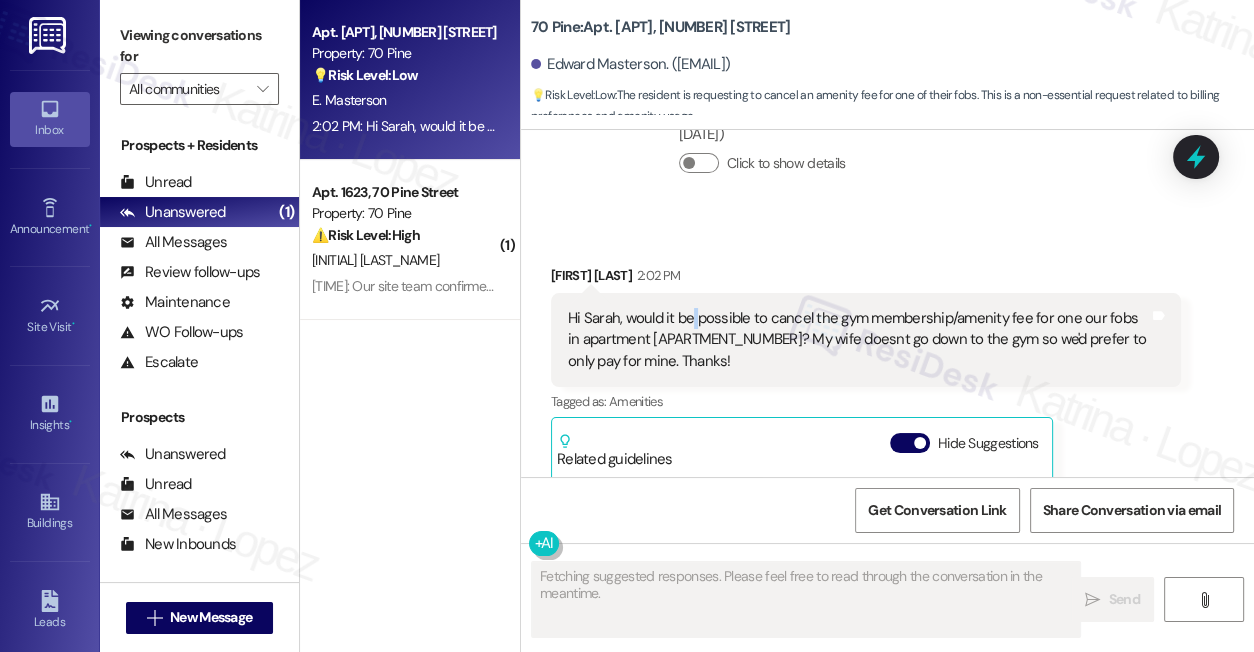 click on "Hi Sarah, would it be possible to cancel the gym membership/amenity fee for one our fobs in apartment [APARTMENT_NUMBER]? My wife doesnt go down to the gym so we'd prefer to only pay for mine. Thanks!" at bounding box center [858, 340] 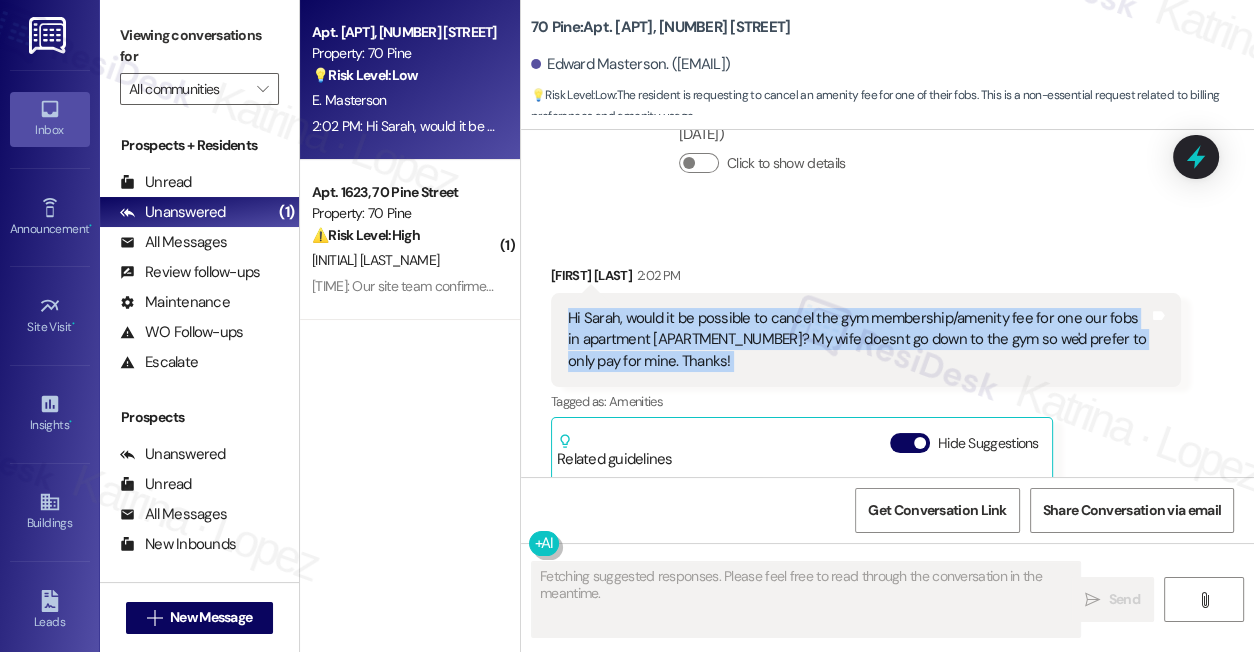 click on "Hi Sarah, would it be possible to cancel the gym membership/amenity fee for one our fobs in apartment [APARTMENT_NUMBER]? My wife doesnt go down to the gym so we'd prefer to only pay for mine. Thanks!" at bounding box center [858, 340] 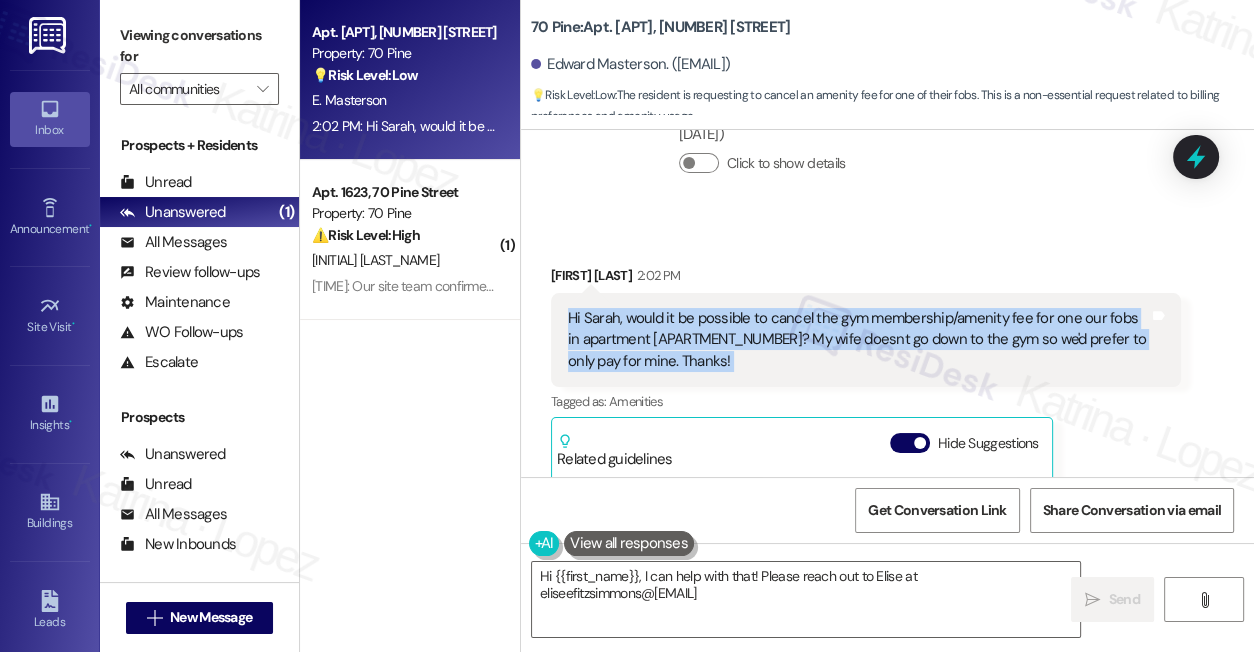 click on "Hi Sarah, would it be possible to cancel the gym membership/amenity fee for one our fobs in apartment [APARTMENT_NUMBER]? My wife doesnt go down to the gym so we'd prefer to only pay for mine. Thanks!" at bounding box center (858, 340) 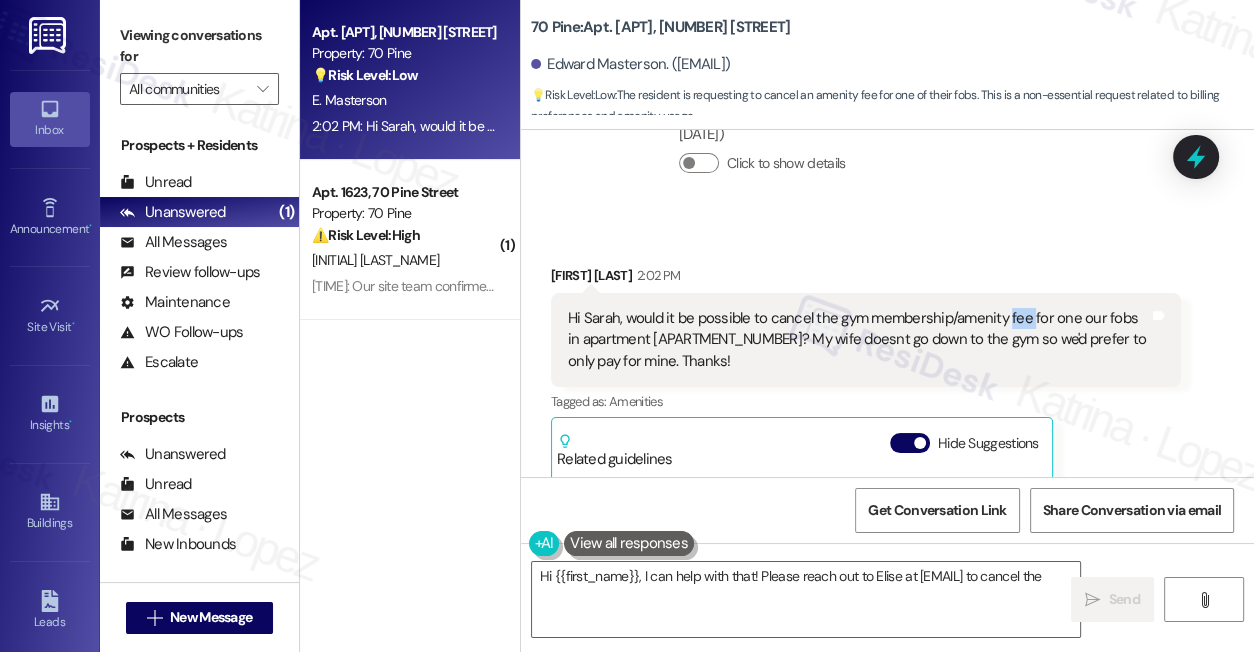 click on "Hi Sarah, would it be possible to cancel the gym membership/amenity fee for one our fobs in apartment [APARTMENT_NUMBER]? My wife doesnt go down to the gym so we'd prefer to only pay for mine. Thanks!" at bounding box center (858, 340) 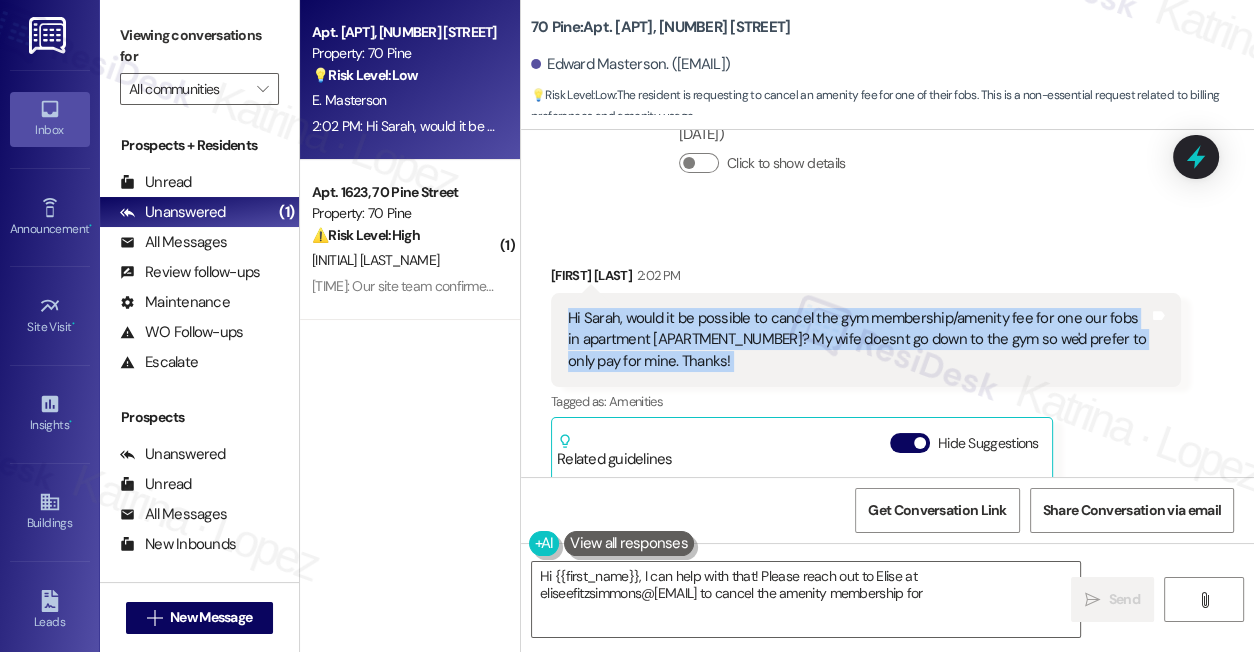 click on "Hi Sarah, would it be possible to cancel the gym membership/amenity fee for one our fobs in apartment [APARTMENT_NUMBER]? My wife doesnt go down to the gym so we'd prefer to only pay for mine. Thanks!" at bounding box center (858, 340) 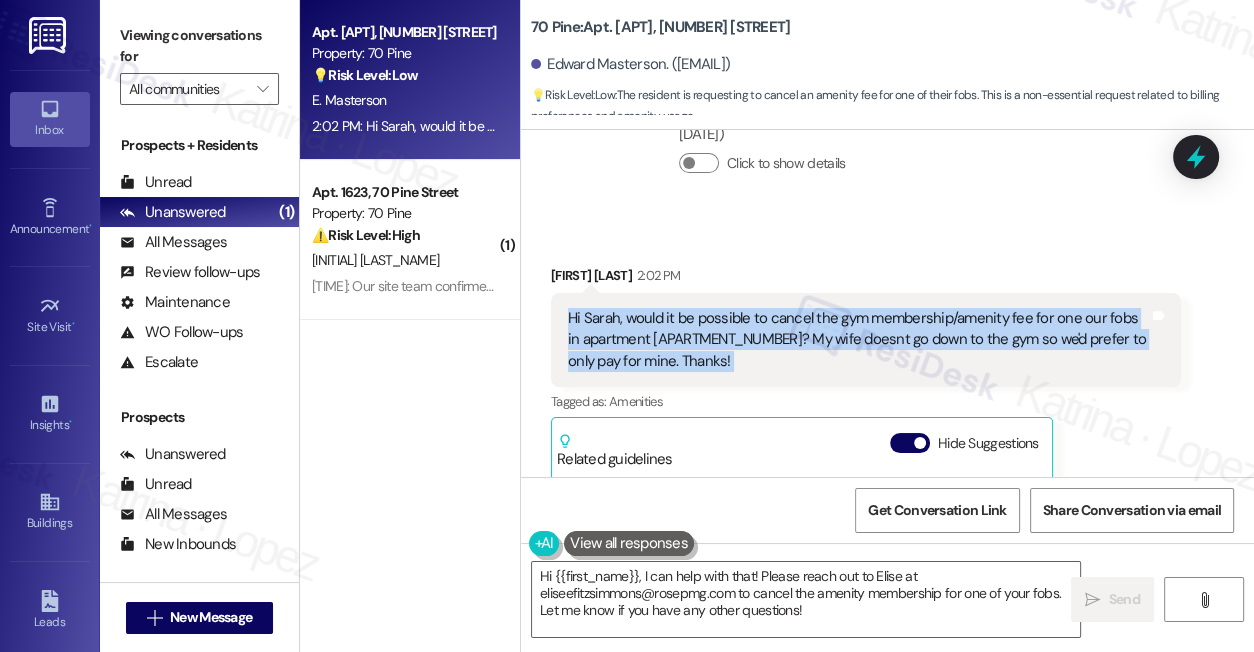 click on "Hi Sarah, would it be possible to cancel the gym membership/amenity fee for one our fobs in apartment [APARTMENT_NUMBER]? My wife doesnt go down to the gym so we'd prefer to only pay for mine. Thanks!" at bounding box center (858, 340) 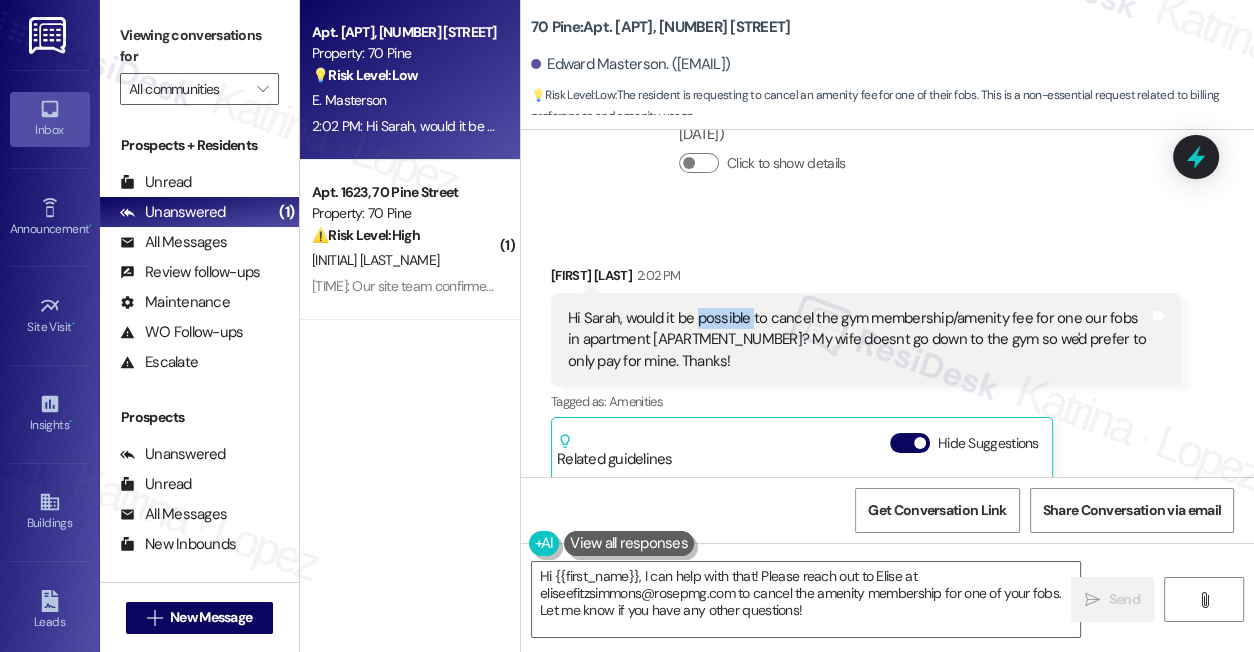click on "Hi Sarah, would it be possible to cancel the gym membership/amenity fee for one our fobs in apartment [APARTMENT_NUMBER]? My wife doesnt go down to the gym so we'd prefer to only pay for mine. Thanks!" at bounding box center (858, 340) 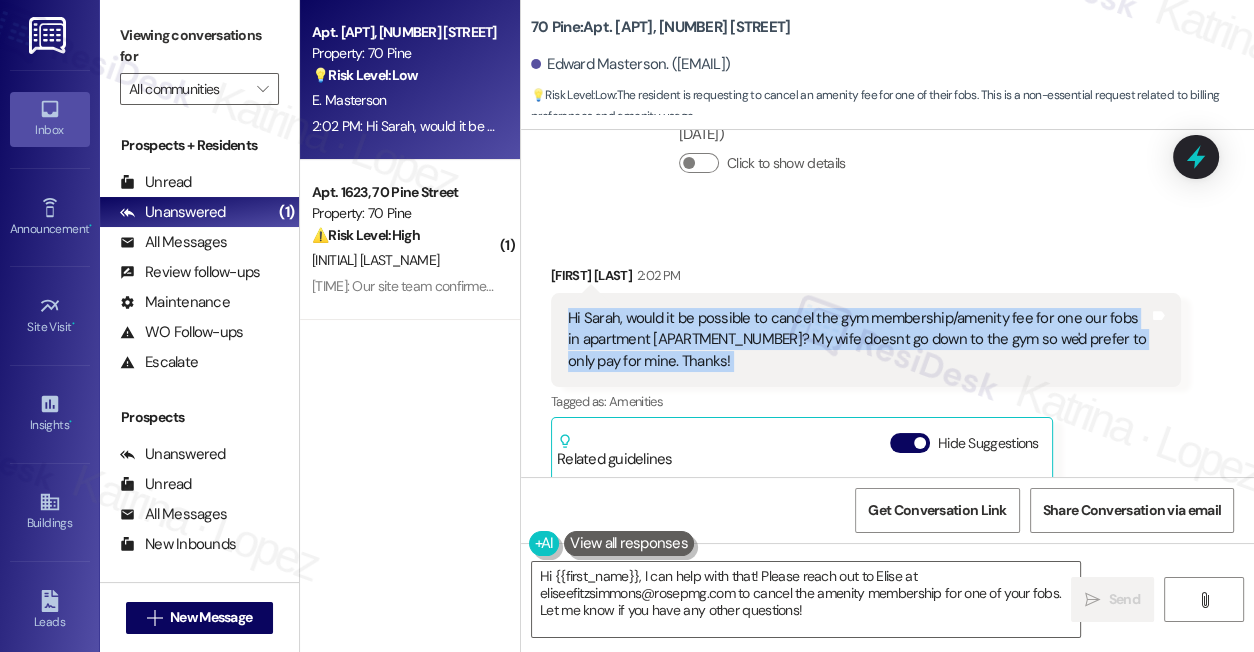 click on "Hi Sarah, would it be possible to cancel the gym membership/amenity fee for one our fobs in apartment [APARTMENT_NUMBER]? My wife doesnt go down to the gym so we'd prefer to only pay for mine. Thanks!" at bounding box center [858, 340] 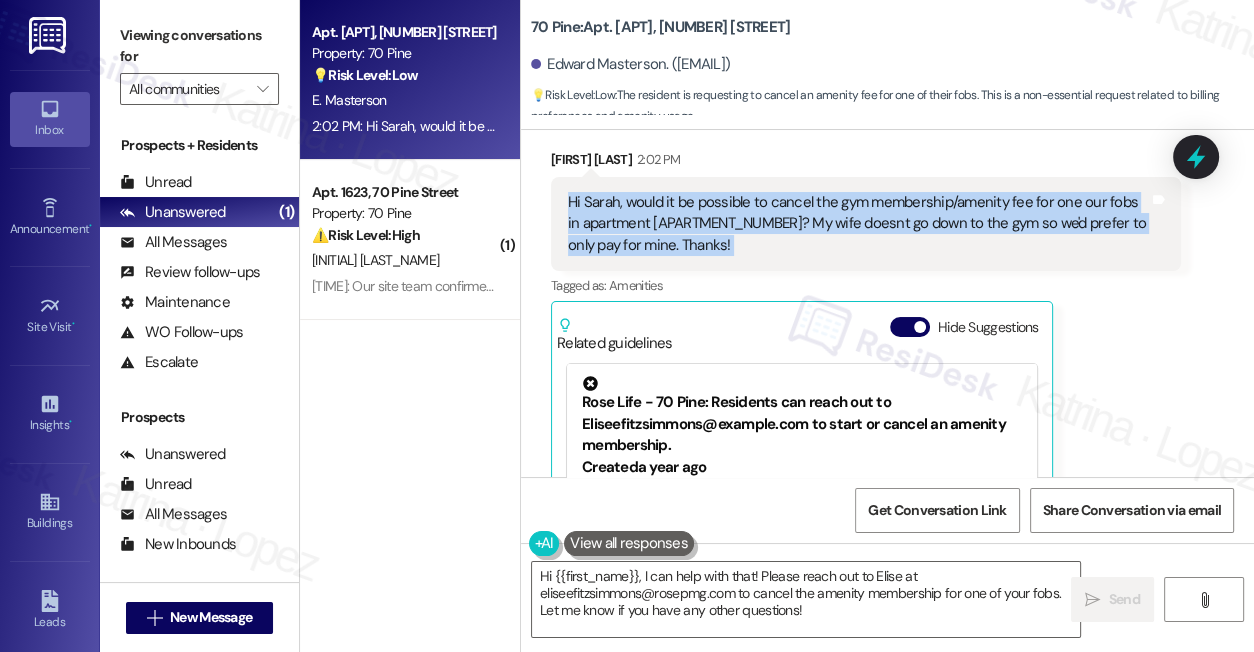 scroll, scrollTop: 3576, scrollLeft: 0, axis: vertical 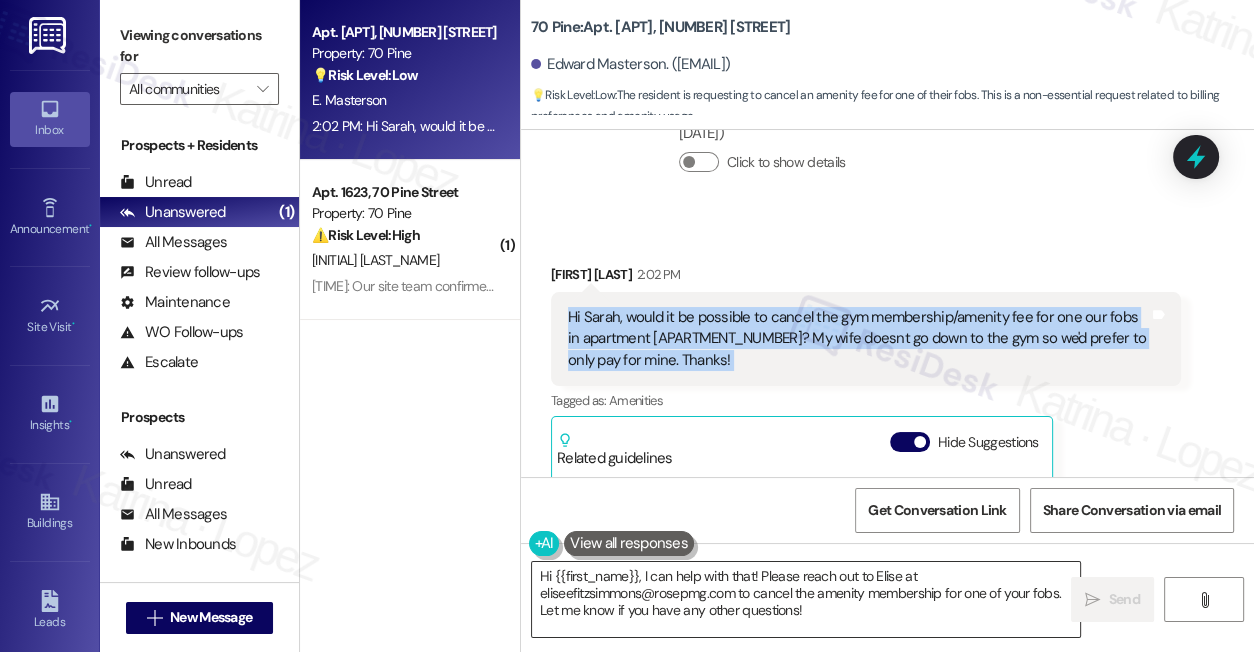 click on "Hi {{first_name}}, I can help with that! Please reach out to Elise at eliseefitzsimmons@rosepmg.com to cancel the amenity membership for one of your fobs. Let me know if you have any other questions!" at bounding box center (806, 599) 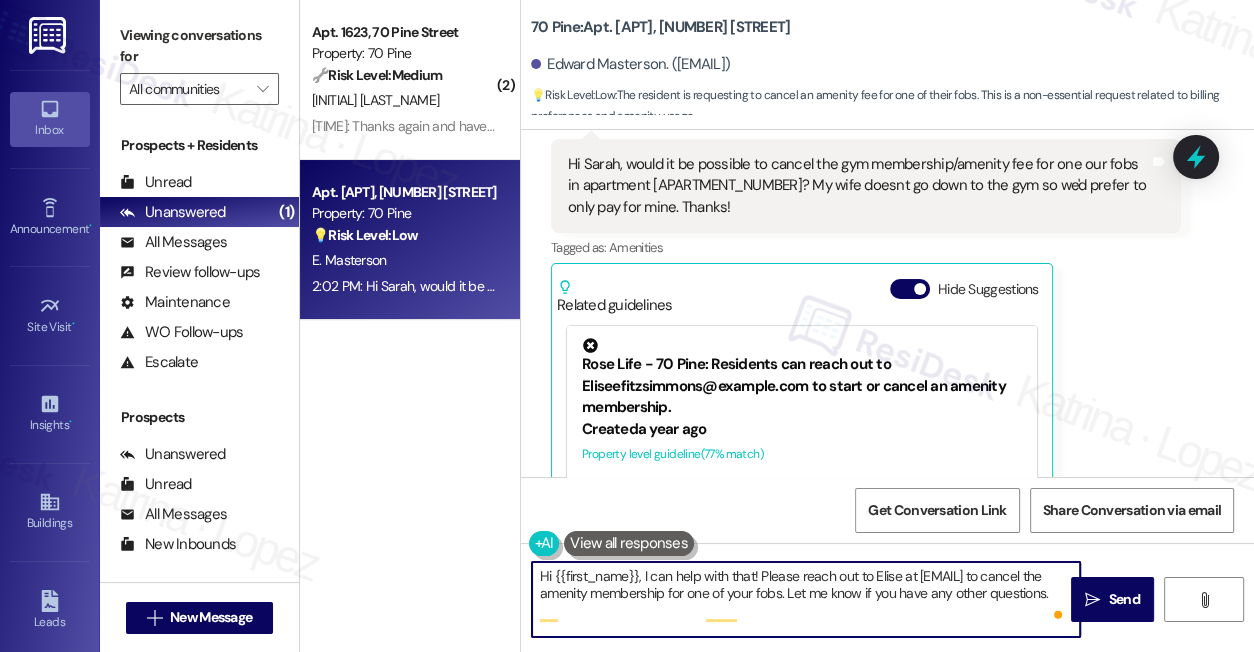scroll, scrollTop: 3666, scrollLeft: 0, axis: vertical 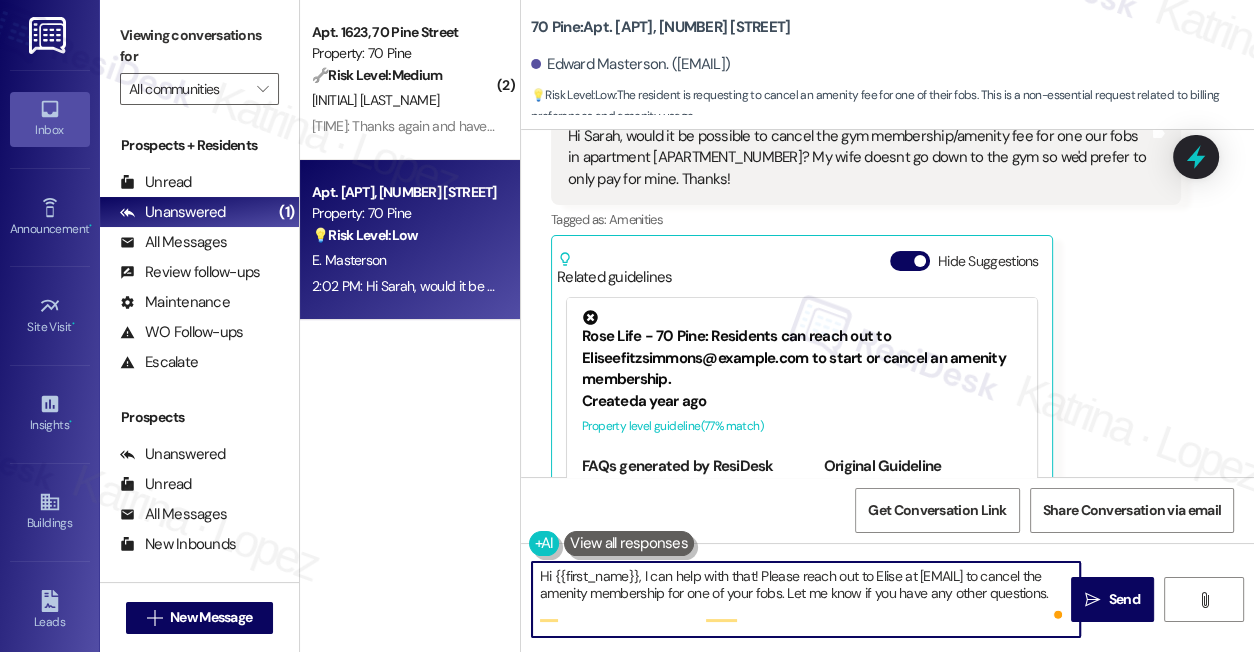 click on "Hi {{first_name}}, I can help with that! Please reach out to Elise at [EMAIL] to cancel the amenity membership for one of your fobs. Let me know if you have any other questions." at bounding box center (806, 599) 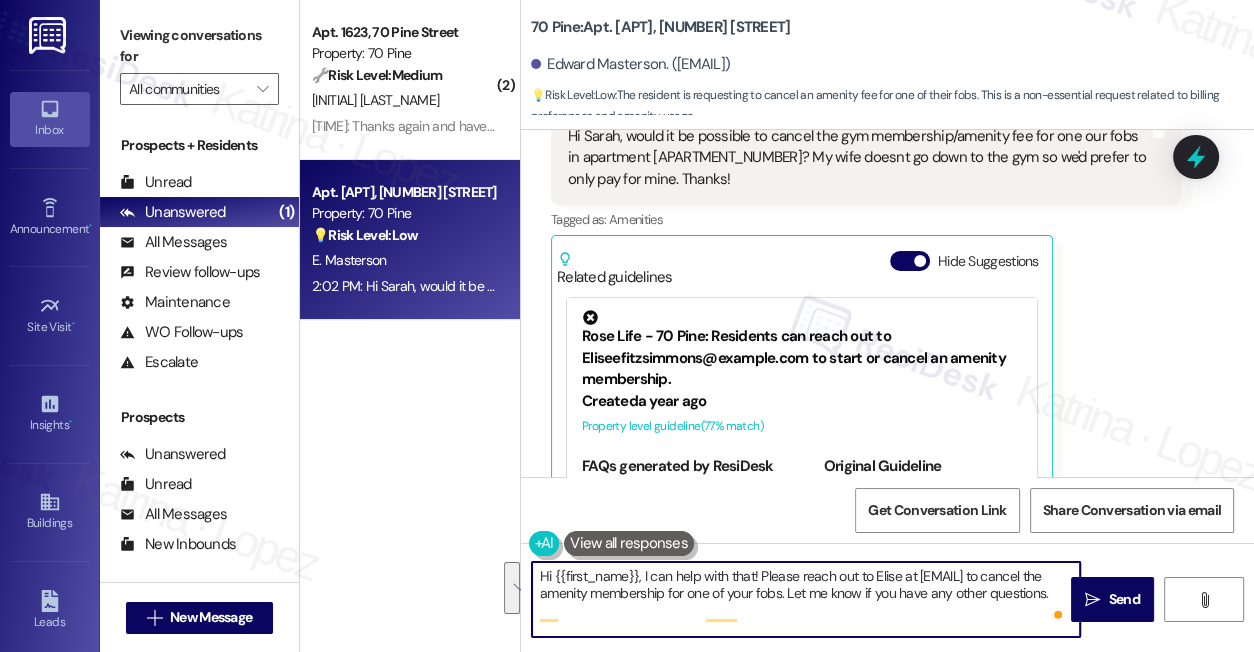 click on "Hi {{first_name}}, I can help with that! Please reach out to Elise at [EMAIL] to cancel the amenity membership for one of your fobs. Let me know if you have any other questions." at bounding box center (806, 599) 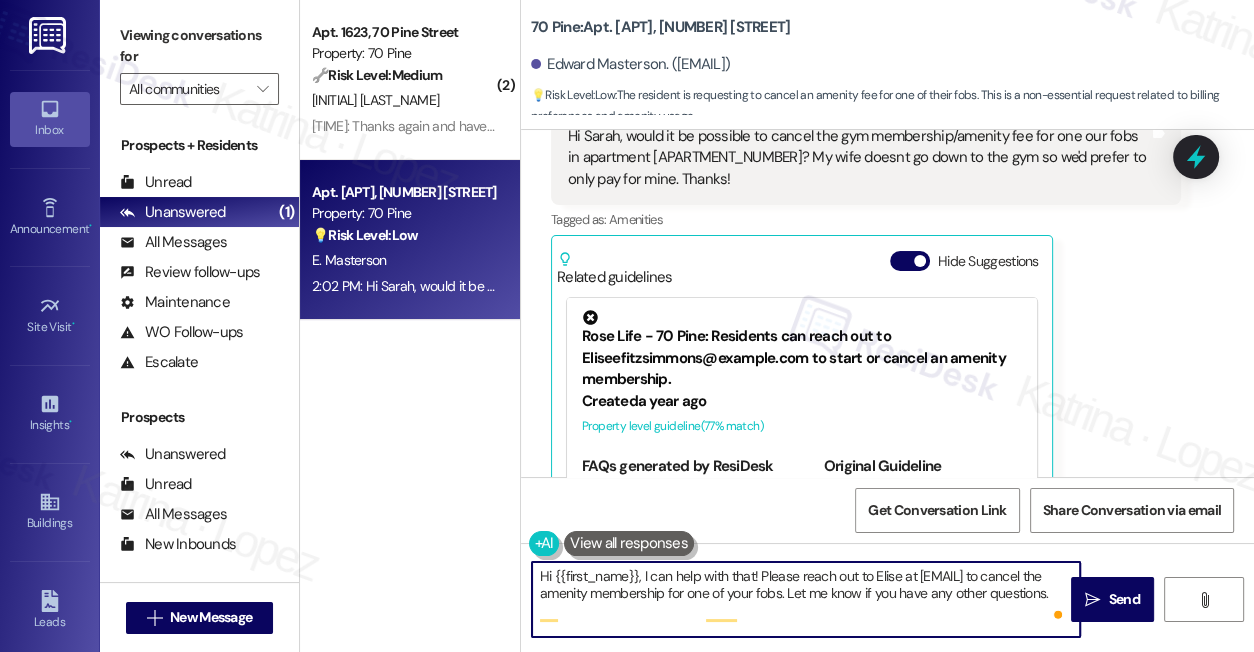 click on "Hi {{first_name}}, I can help with that! Please reach out to Elise at [EMAIL] to cancel the amenity membership for one of your fobs. Let me know if you have any other questions." at bounding box center [806, 599] 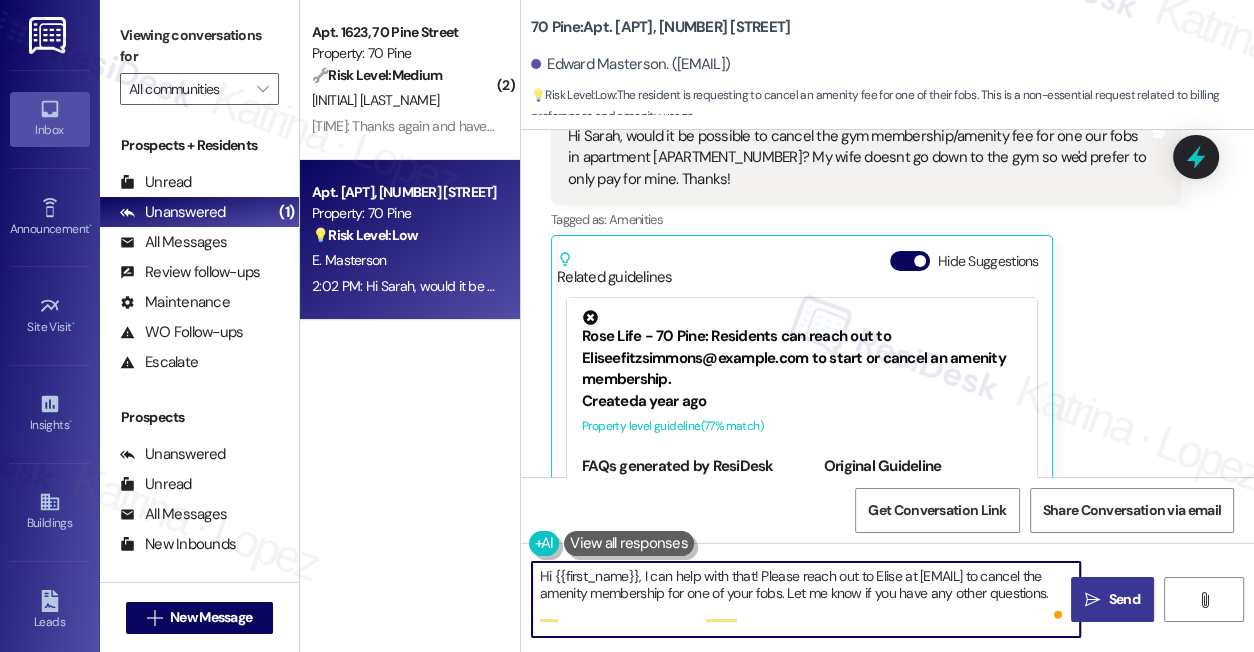 type on "Hi {{first_name}}, I can help with that! Please reach out to Elise at [EMAIL] to cancel the amenity membership for one of your fobs. Let me know if you have any other questions." 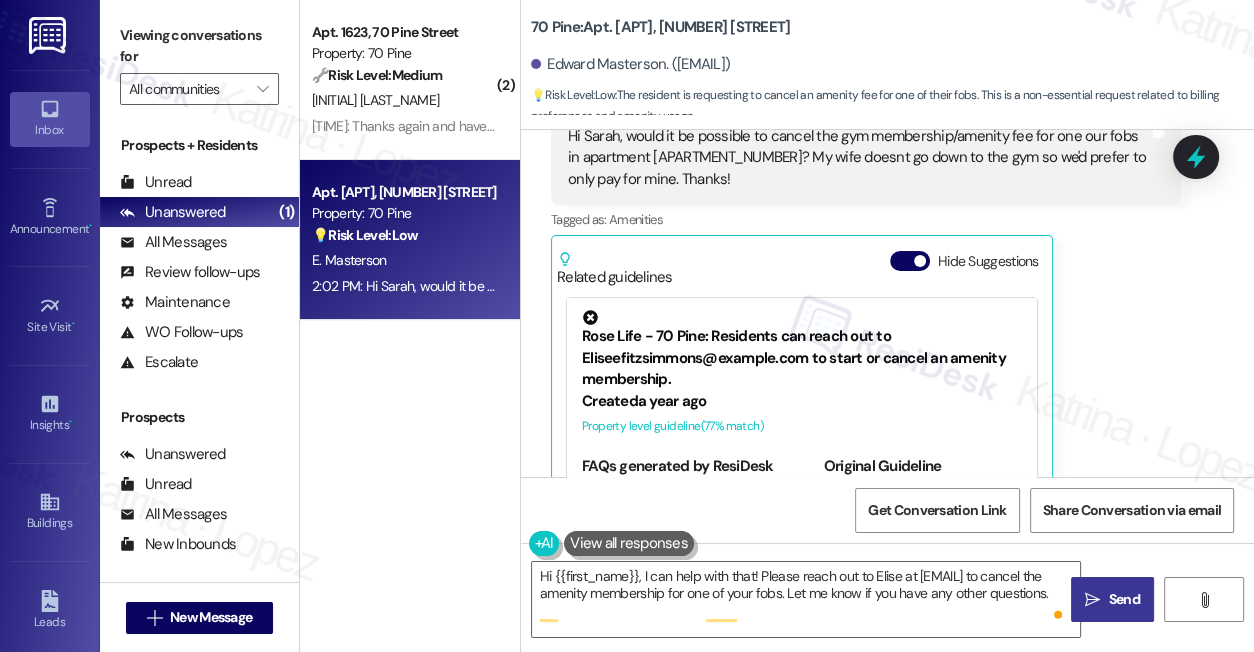 click on " Send" at bounding box center [1112, 599] 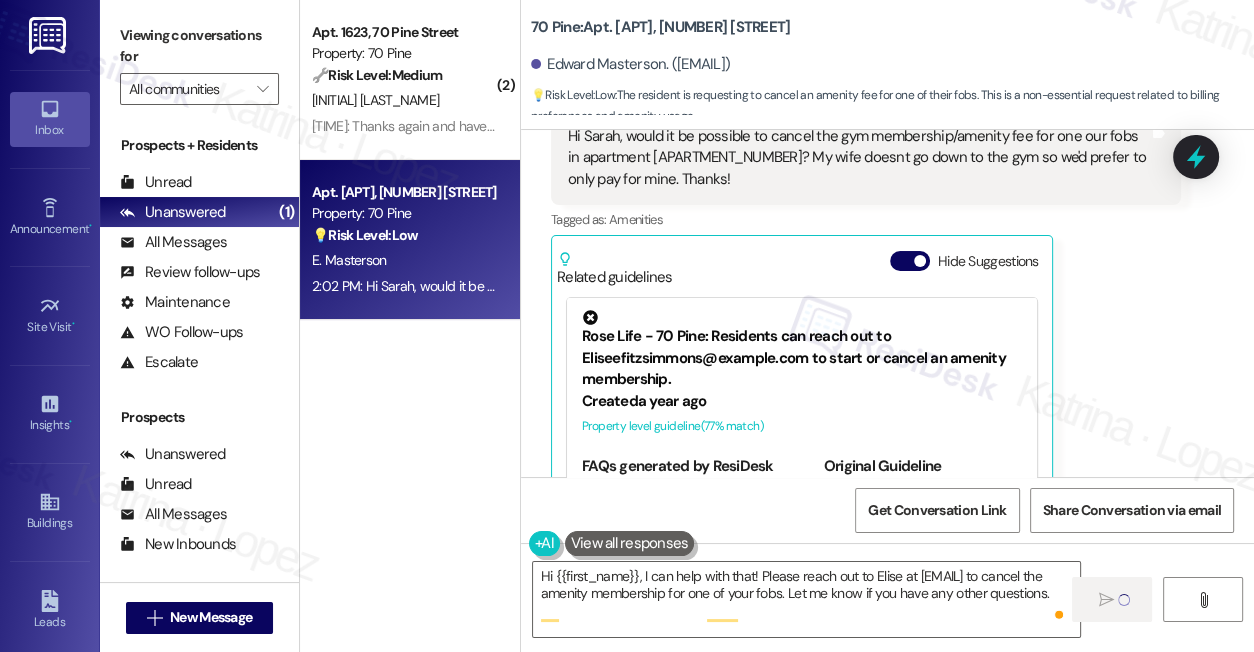 type 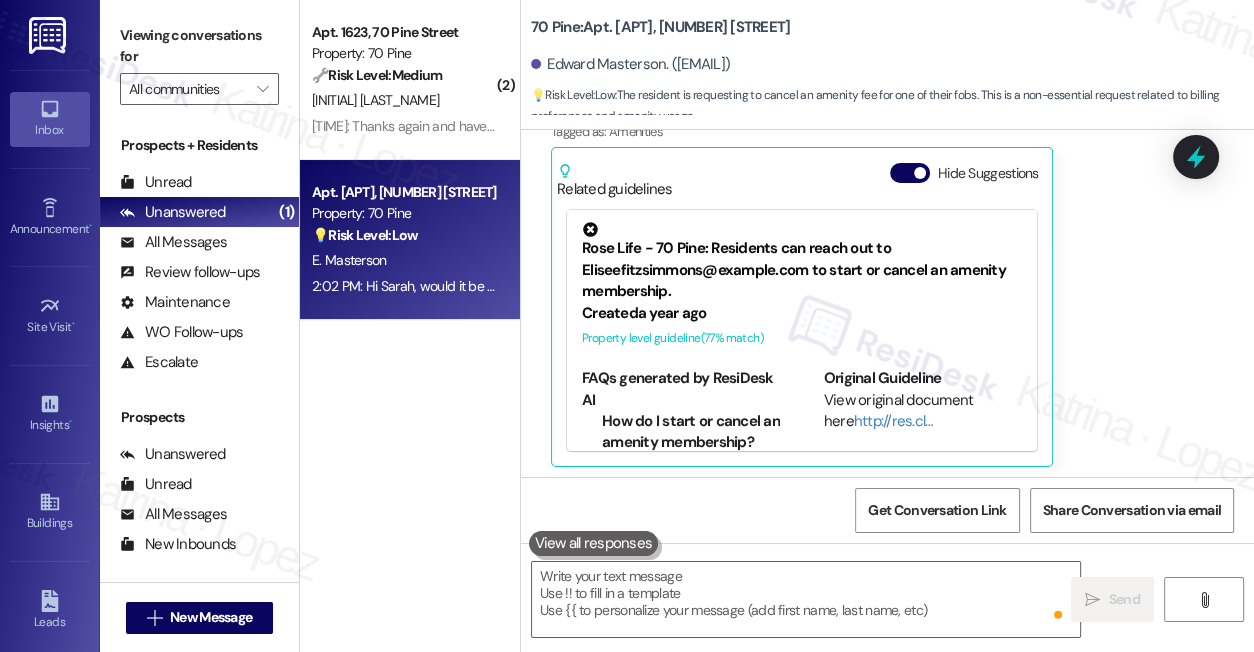 scroll, scrollTop: 3757, scrollLeft: 0, axis: vertical 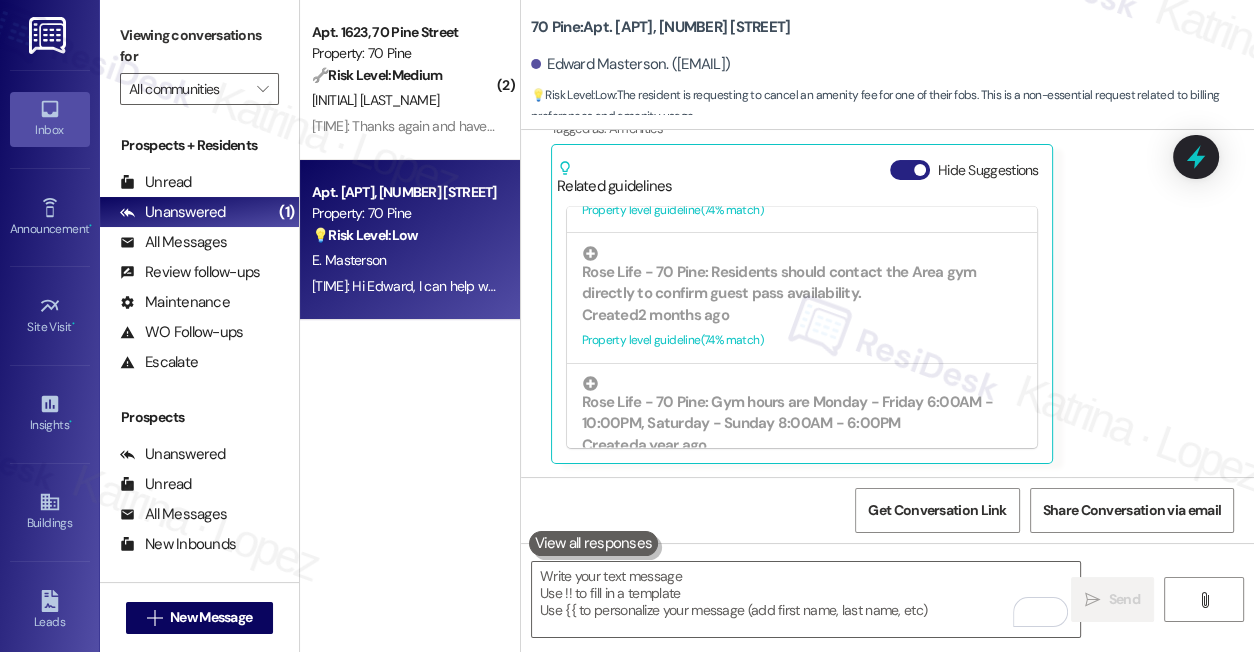 click on "Hide Suggestions" at bounding box center [910, 170] 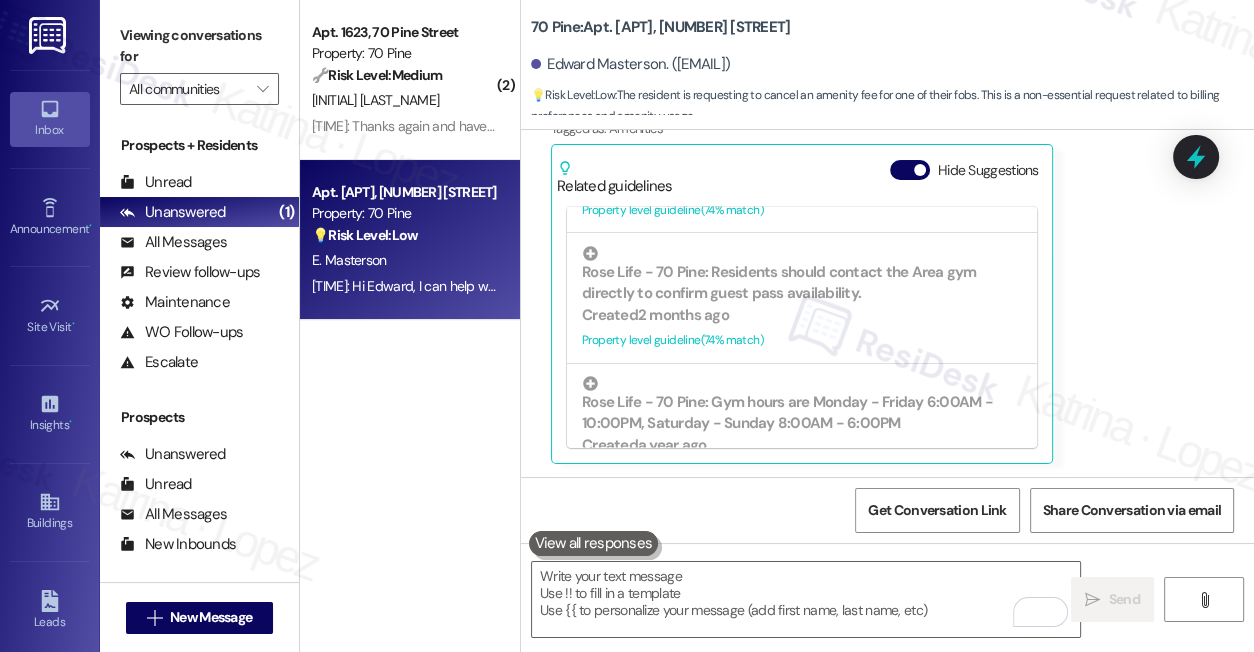 scroll, scrollTop: 3678, scrollLeft: 0, axis: vertical 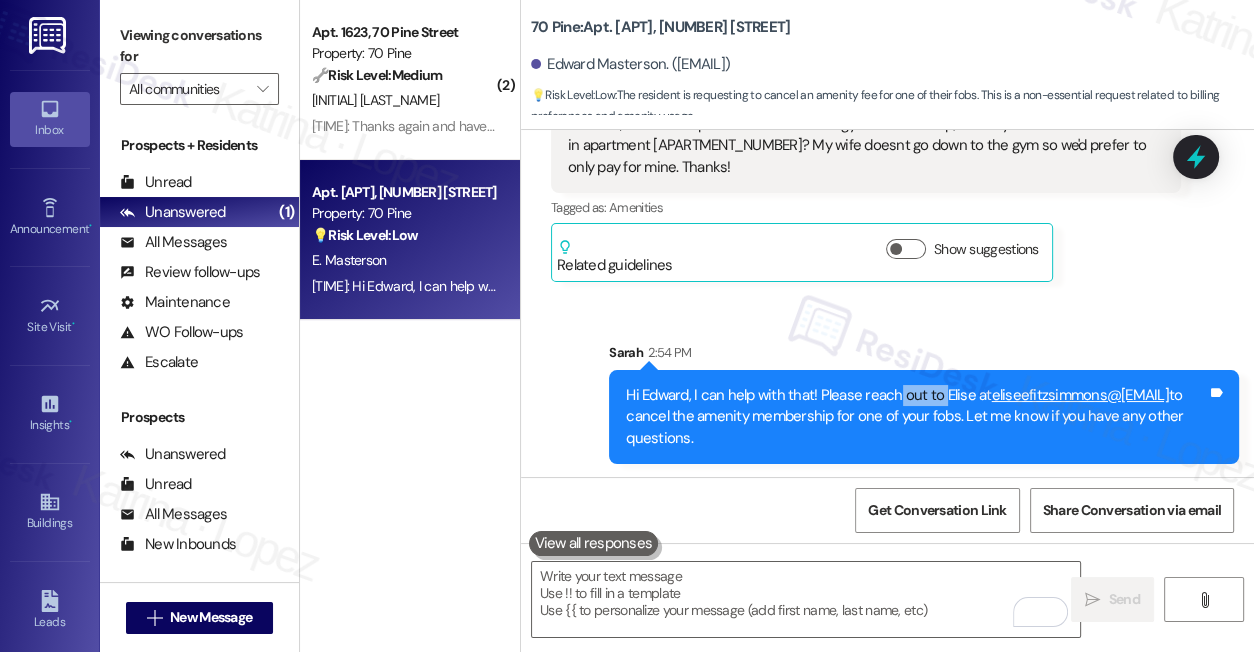 drag, startPoint x: 896, startPoint y: 392, endPoint x: 940, endPoint y: 393, distance: 44.011364 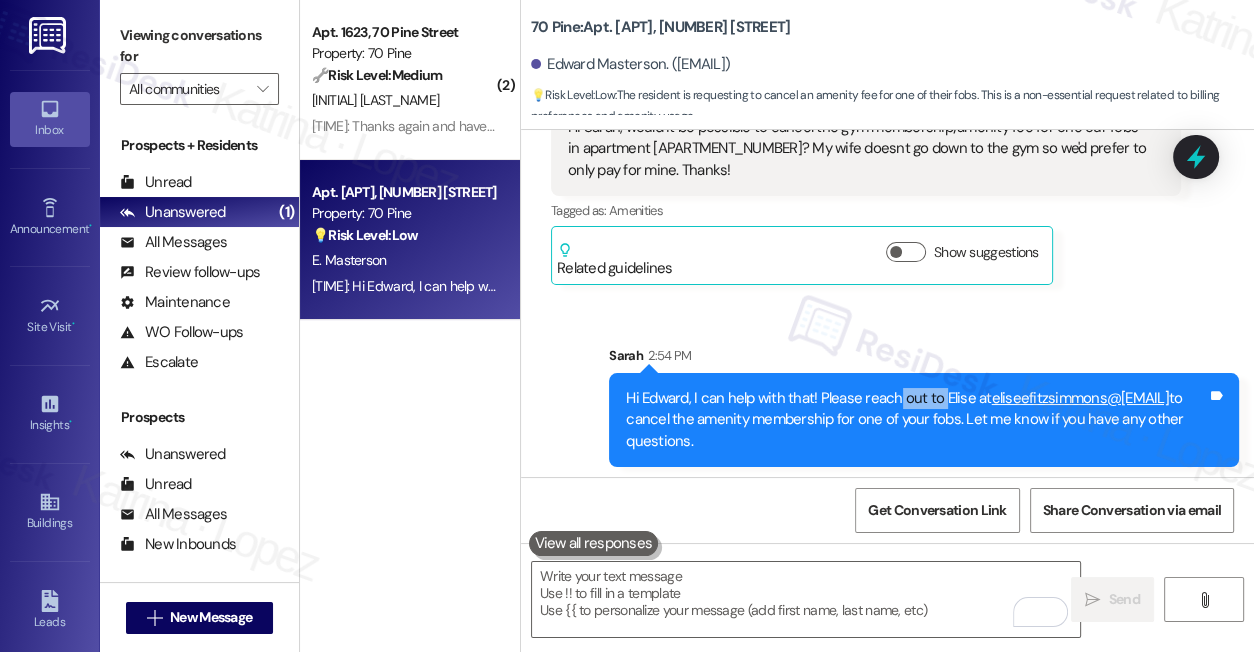 scroll, scrollTop: 3678, scrollLeft: 0, axis: vertical 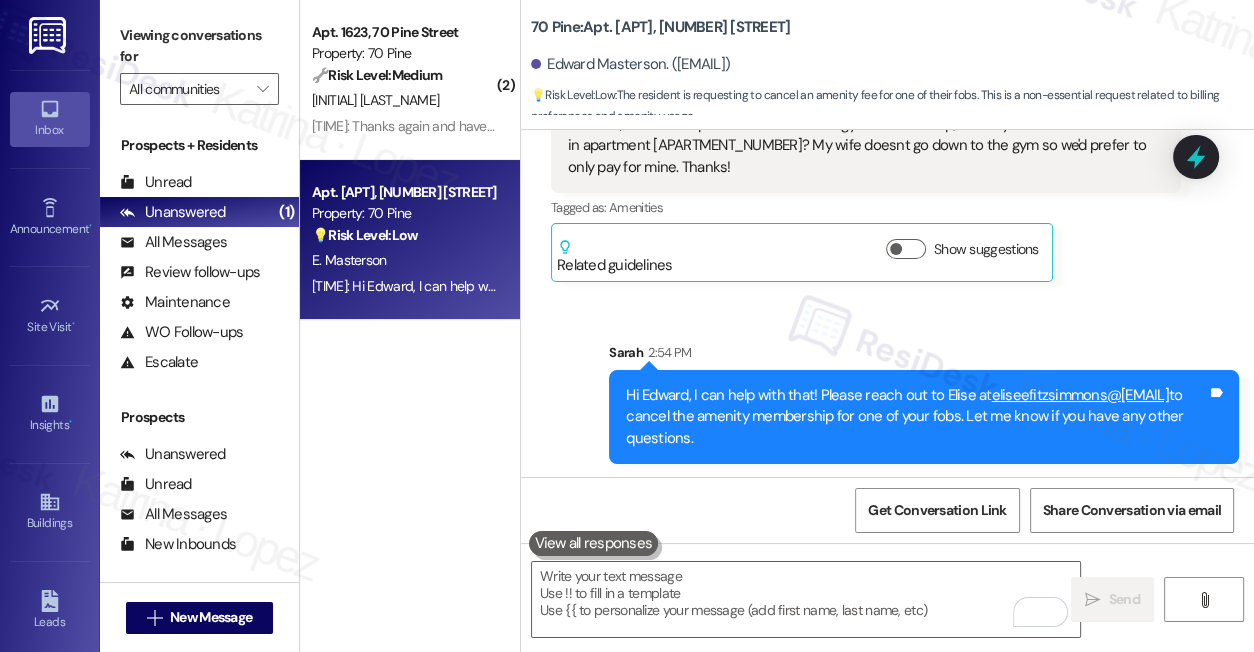 click on "Hi Edward, I can help with that! Please reach out to Elise at  eliseefitzsimmons@example.com  to cancel the amenity membership for one of your fobs. Let me know if you have any other questions." at bounding box center (916, 417) 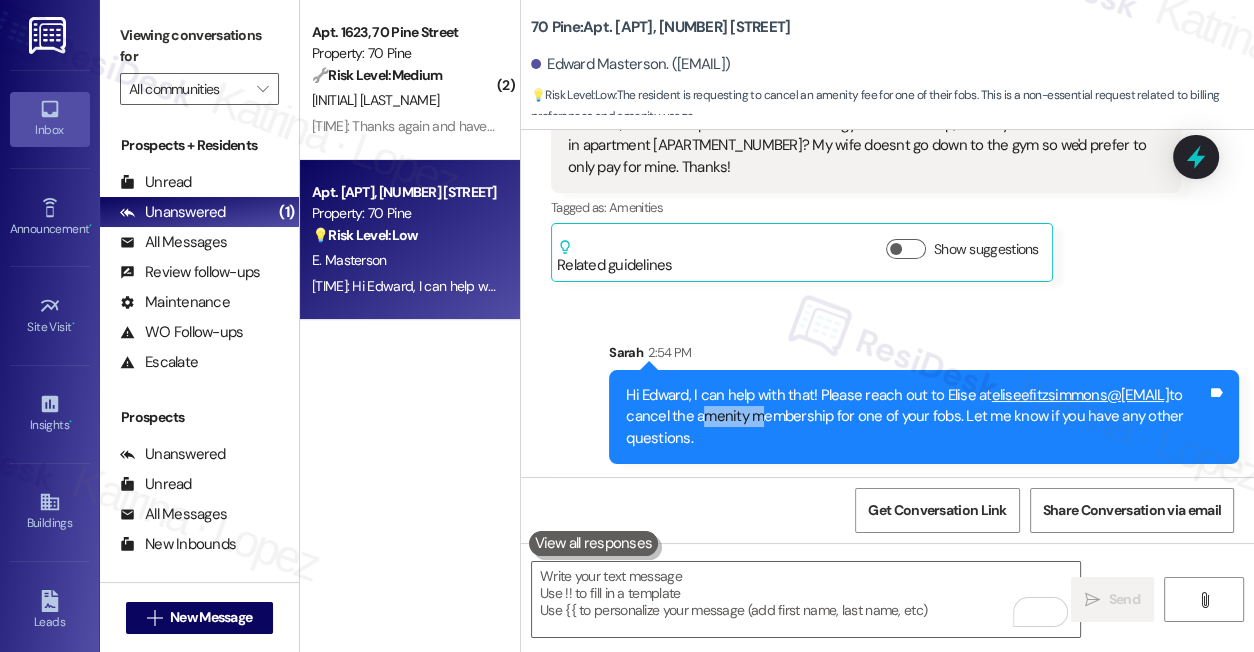 click on "Hi Edward, I can help with that! Please reach out to Elise at  eliseefitzsimmons@example.com  to cancel the amenity membership for one of your fobs. Let me know if you have any other questions." at bounding box center [916, 417] 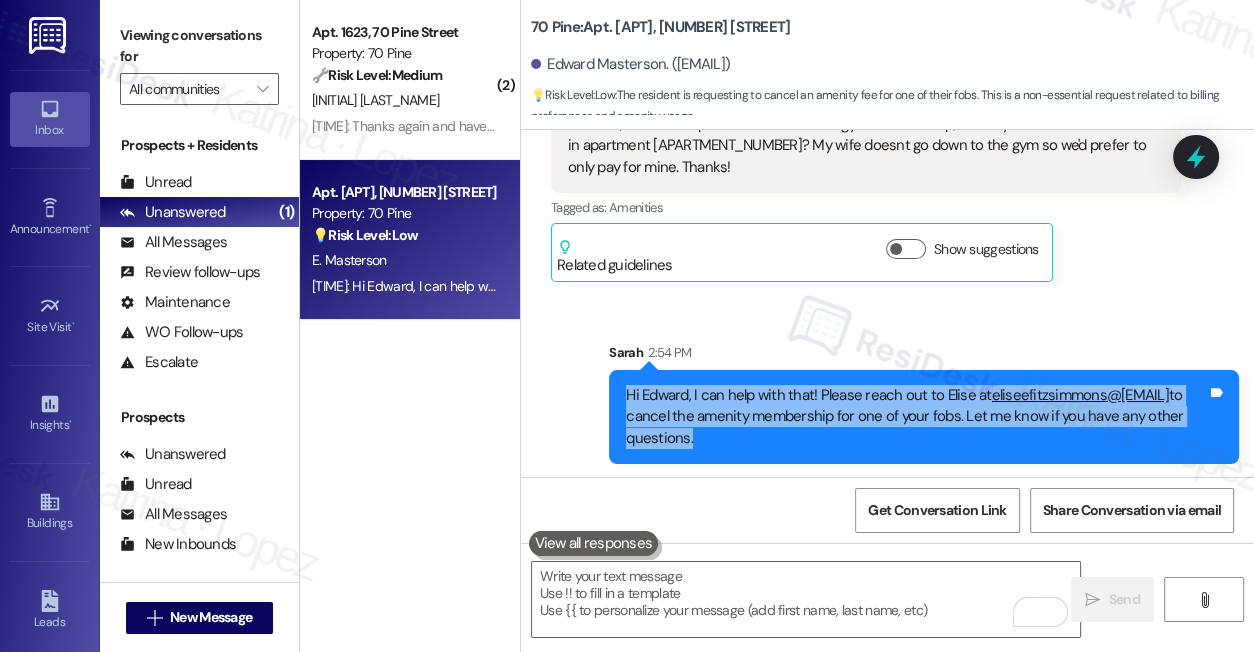 click on "Hi Edward, I can help with that! Please reach out to Elise at  eliseefitzsimmons@example.com  to cancel the amenity membership for one of your fobs. Let me know if you have any other questions." at bounding box center (916, 417) 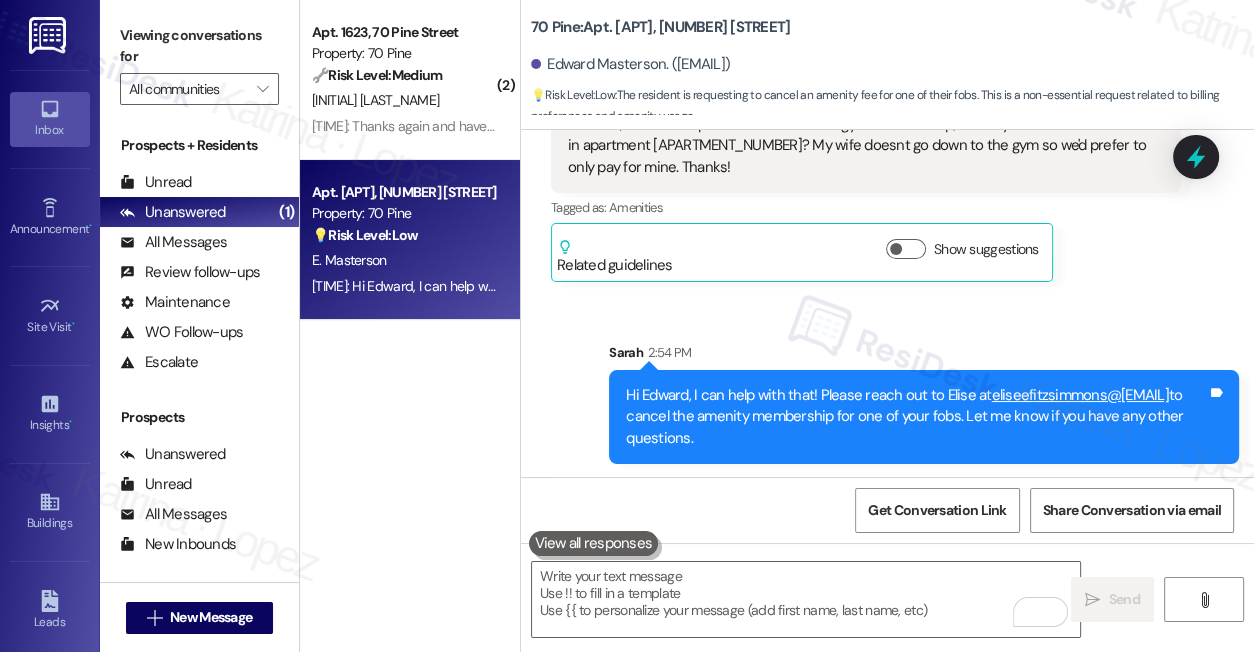 click on "Sent via SMS Sarah 2:54 PM Hi Edward, I can help with that! Please reach out to Elise at eliseefitzsimmons@[EMAIL] to cancel the amenity membership for one of your fobs. Let me know if you have any other questions. Tags and notes" at bounding box center (924, 403) 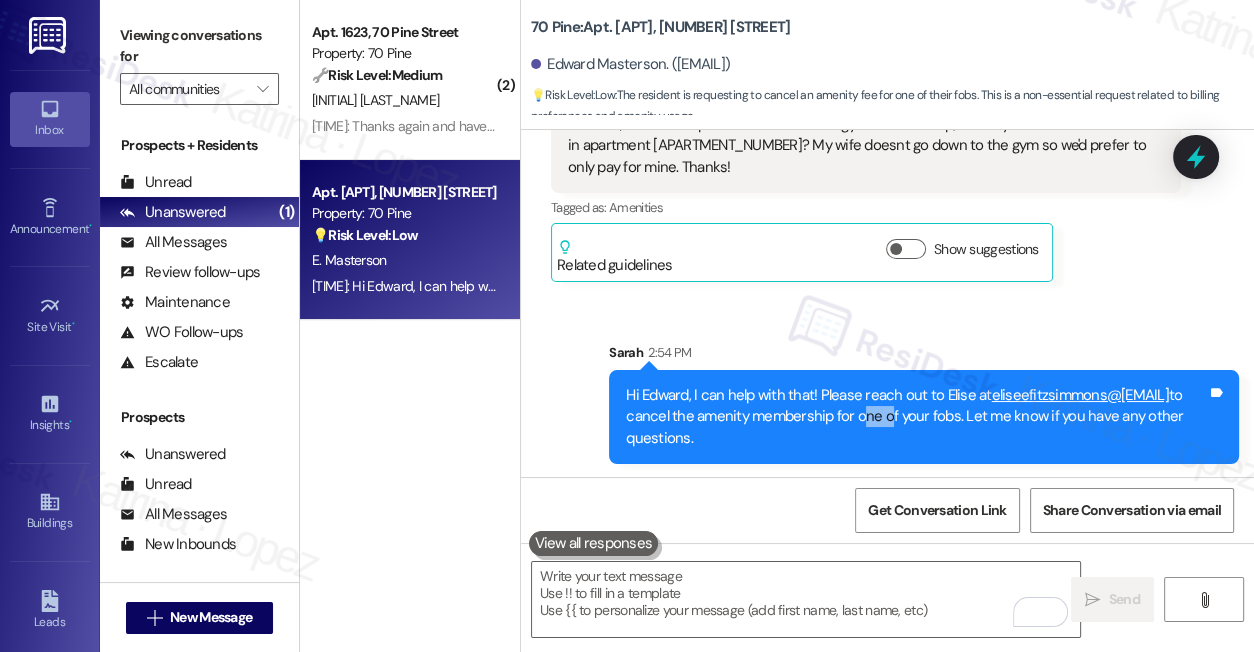 click on "Hi Edward, I can help with that! Please reach out to Elise at  eliseefitzsimmons@example.com  to cancel the amenity membership for one of your fobs. Let me know if you have any other questions." at bounding box center (916, 417) 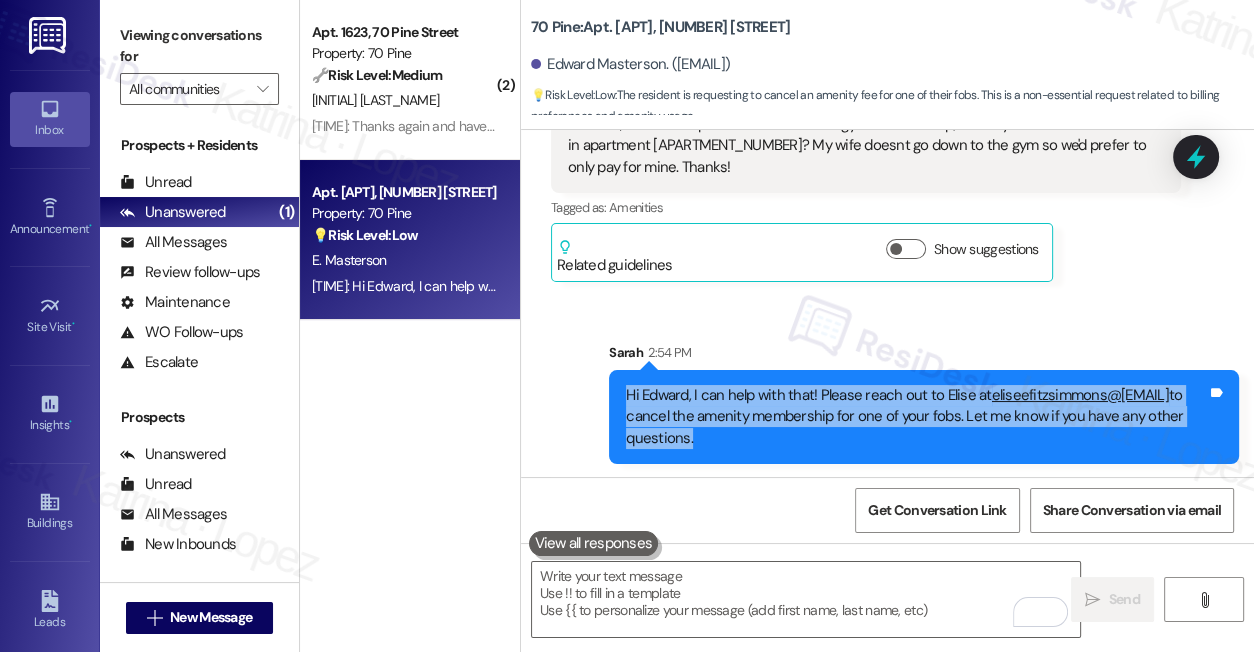 click on "Hi Edward, I can help with that! Please reach out to Elise at  eliseefitzsimmons@example.com  to cancel the amenity membership for one of your fobs. Let me know if you have any other questions." at bounding box center [916, 417] 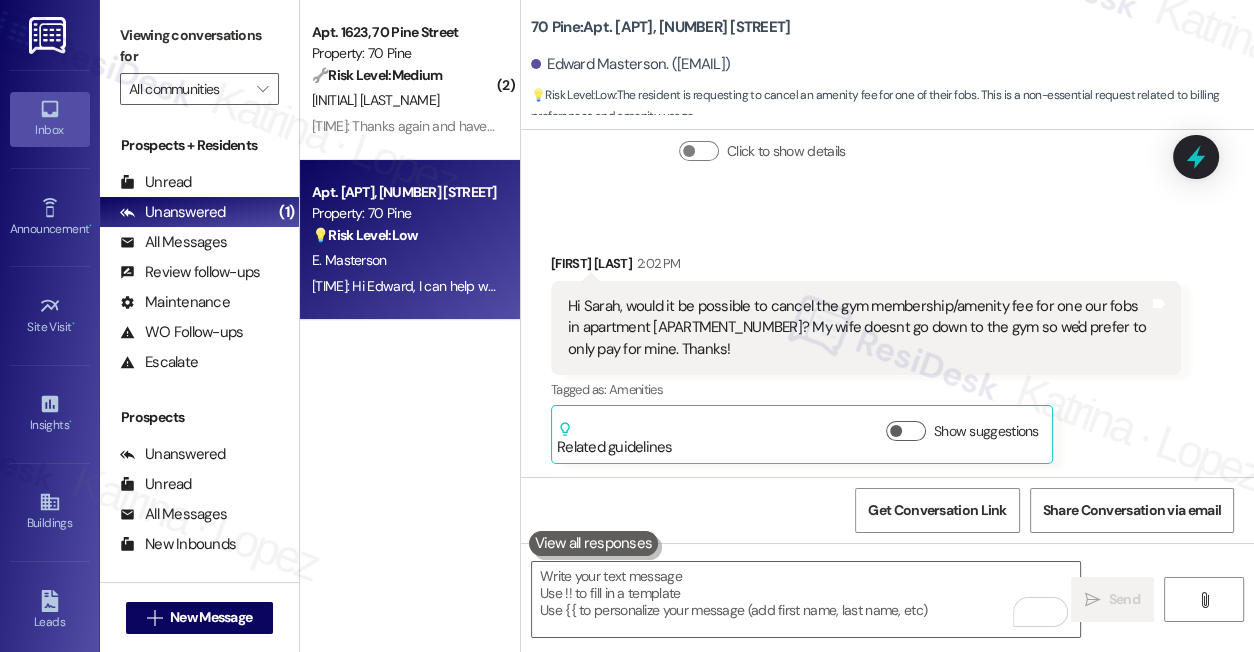 click on "Hi Sarah, would it be possible to cancel the gym membership/amenity fee for one our fobs in apartment [APARTMENT_NUMBER]? My wife doesnt go down to the gym so we'd prefer to only pay for mine. Thanks!" at bounding box center [858, 328] 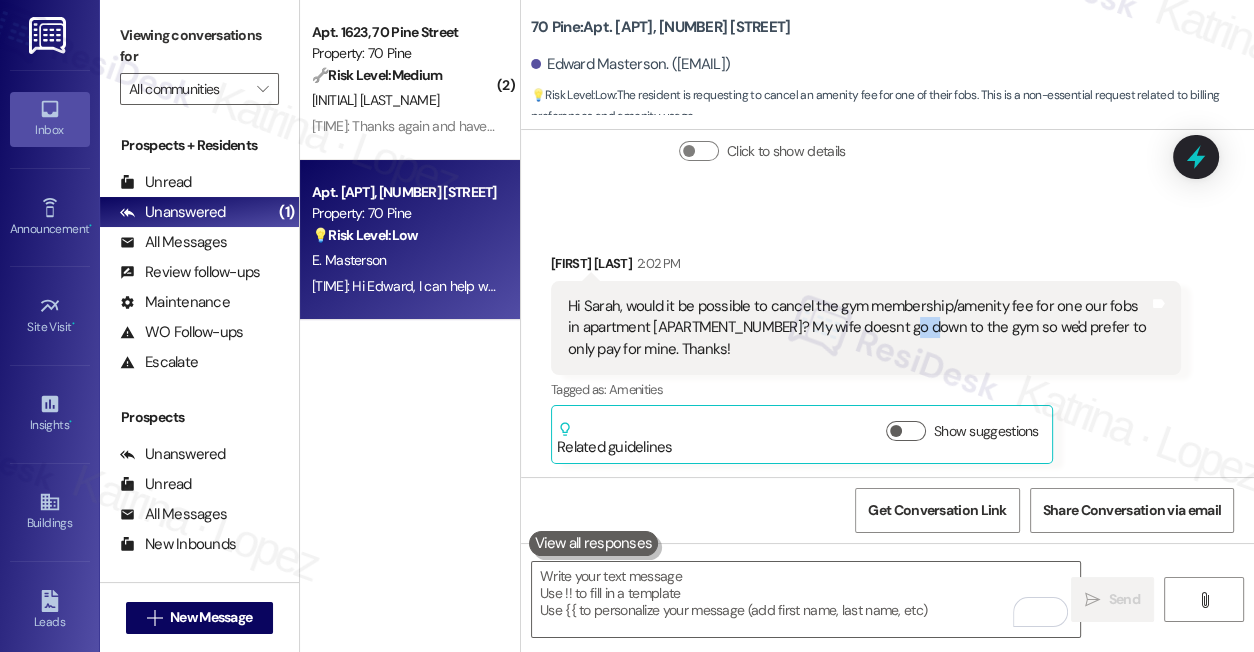click on "Hi Sarah, would it be possible to cancel the gym membership/amenity fee for one our fobs in apartment [APARTMENT_NUMBER]? My wife doesnt go down to the gym so we'd prefer to only pay for mine. Thanks!" at bounding box center (858, 328) 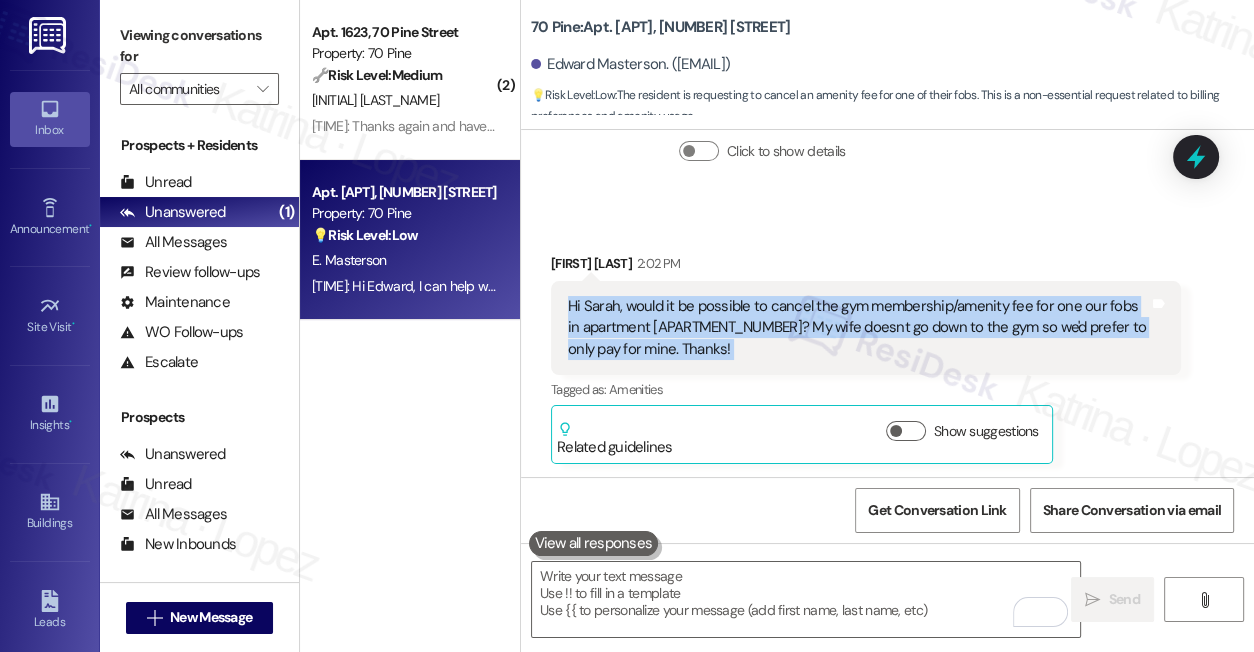 click on "Hi Sarah, would it be possible to cancel the gym membership/amenity fee for one our fobs in apartment [APARTMENT_NUMBER]? My wife doesnt go down to the gym so we'd prefer to only pay for mine. Thanks!" at bounding box center [858, 328] 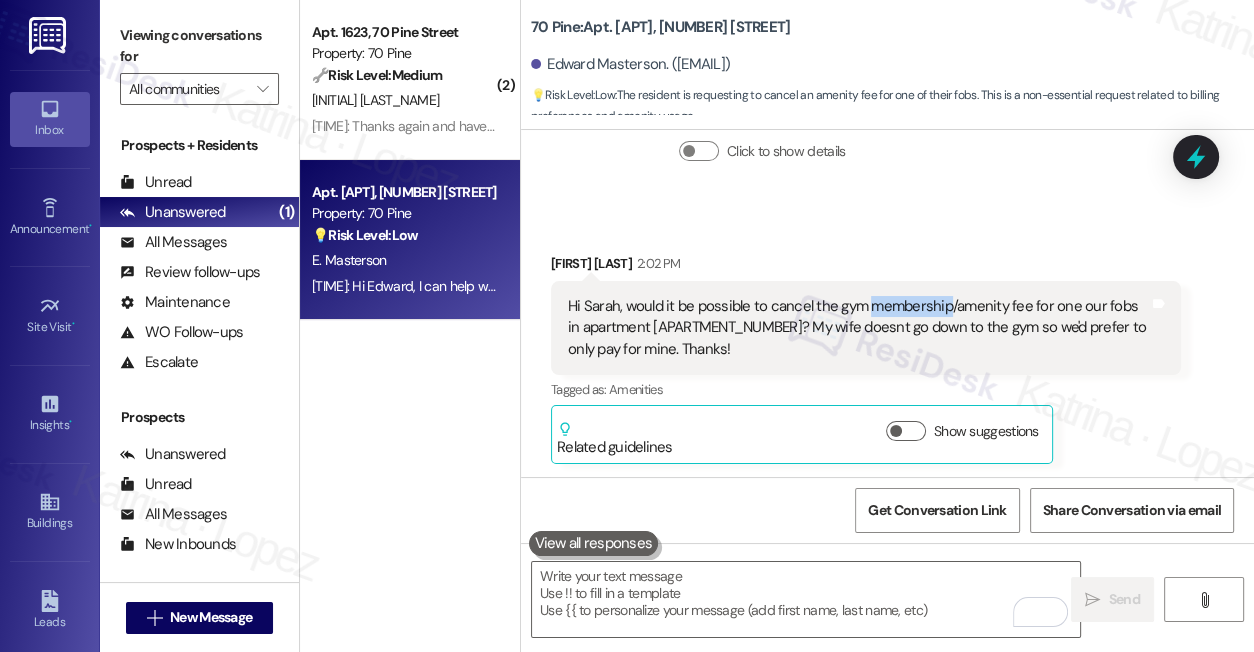 click on "Hi Sarah, would it be possible to cancel the gym membership/amenity fee for one our fobs in apartment [APARTMENT_NUMBER]? My wife doesnt go down to the gym so we'd prefer to only pay for mine. Thanks!" at bounding box center [858, 328] 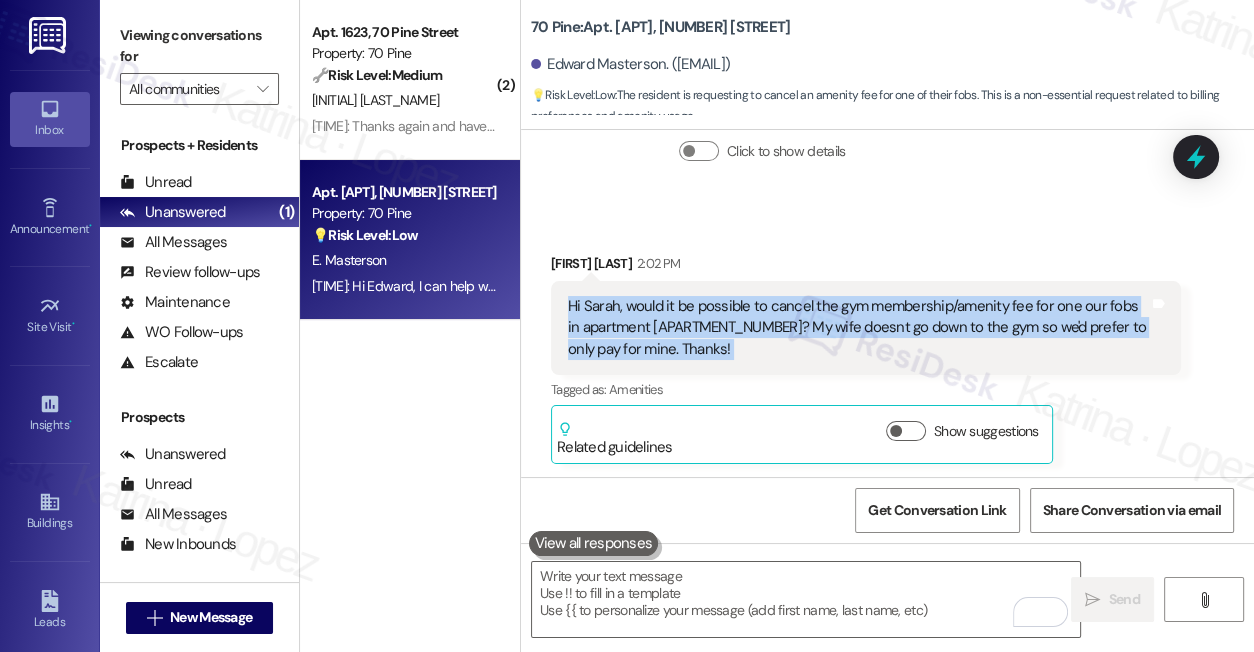click on "Hi Sarah, would it be possible to cancel the gym membership/amenity fee for one our fobs in apartment [APARTMENT_NUMBER]? My wife doesnt go down to the gym so we'd prefer to only pay for mine. Thanks!" at bounding box center [858, 328] 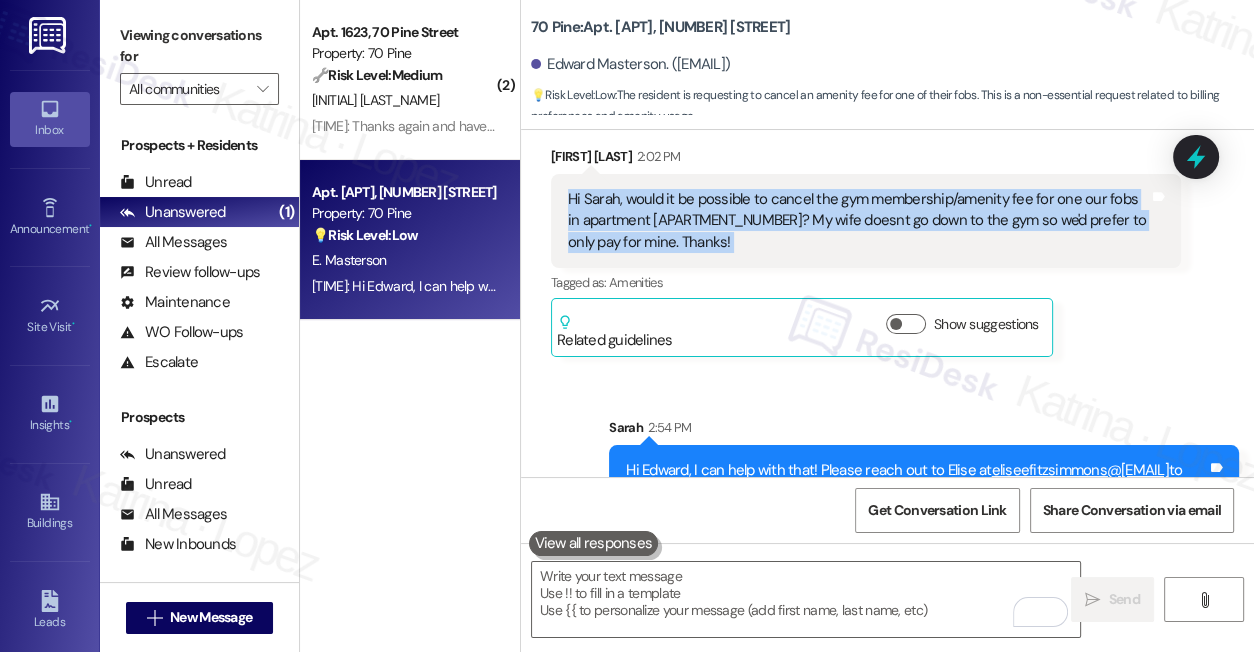 scroll, scrollTop: 3678, scrollLeft: 0, axis: vertical 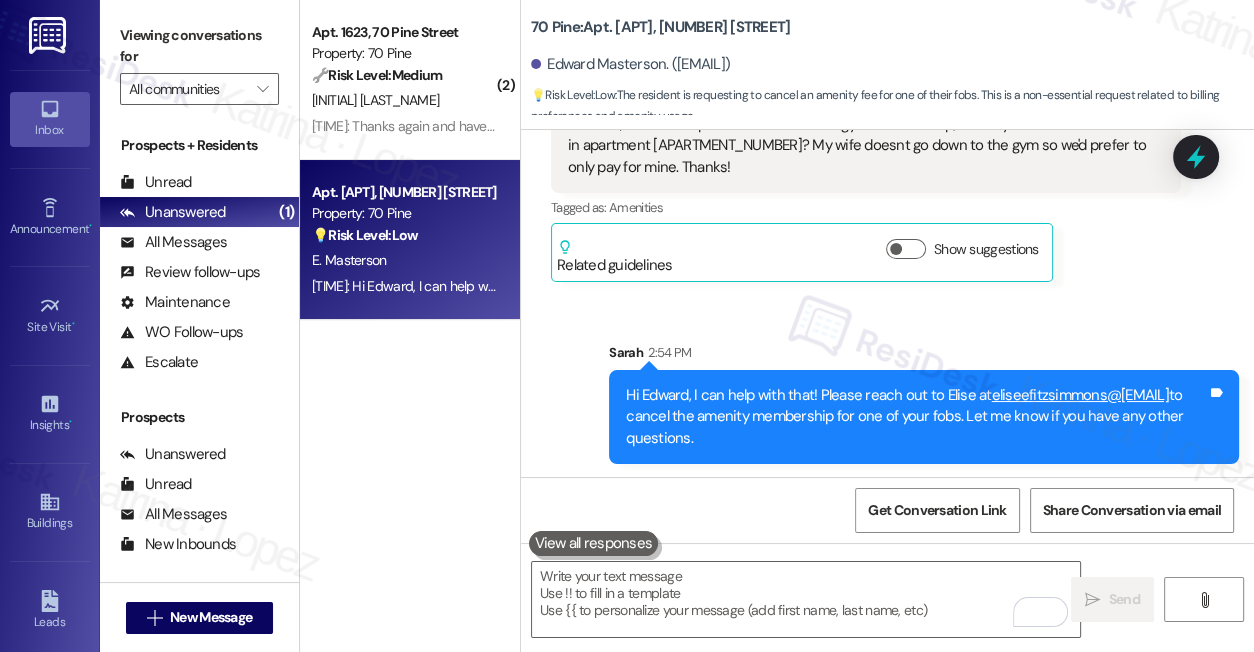 click on "Hi Edward, I can help with that! Please reach out to Elise at  eliseefitzsimmons@example.com  to cancel the amenity membership for one of your fobs. Let me know if you have any other questions." at bounding box center [916, 417] 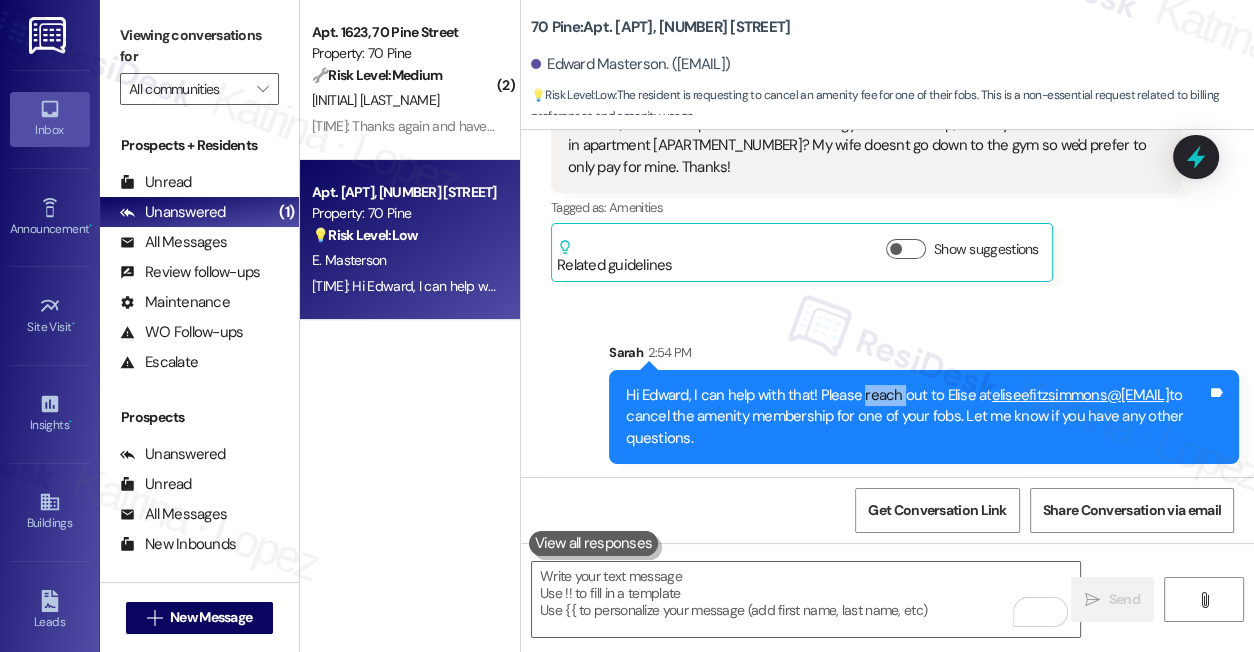 click on "Hi Edward, I can help with that! Please reach out to Elise at  eliseefitzsimmons@example.com  to cancel the amenity membership for one of your fobs. Let me know if you have any other questions." at bounding box center [916, 417] 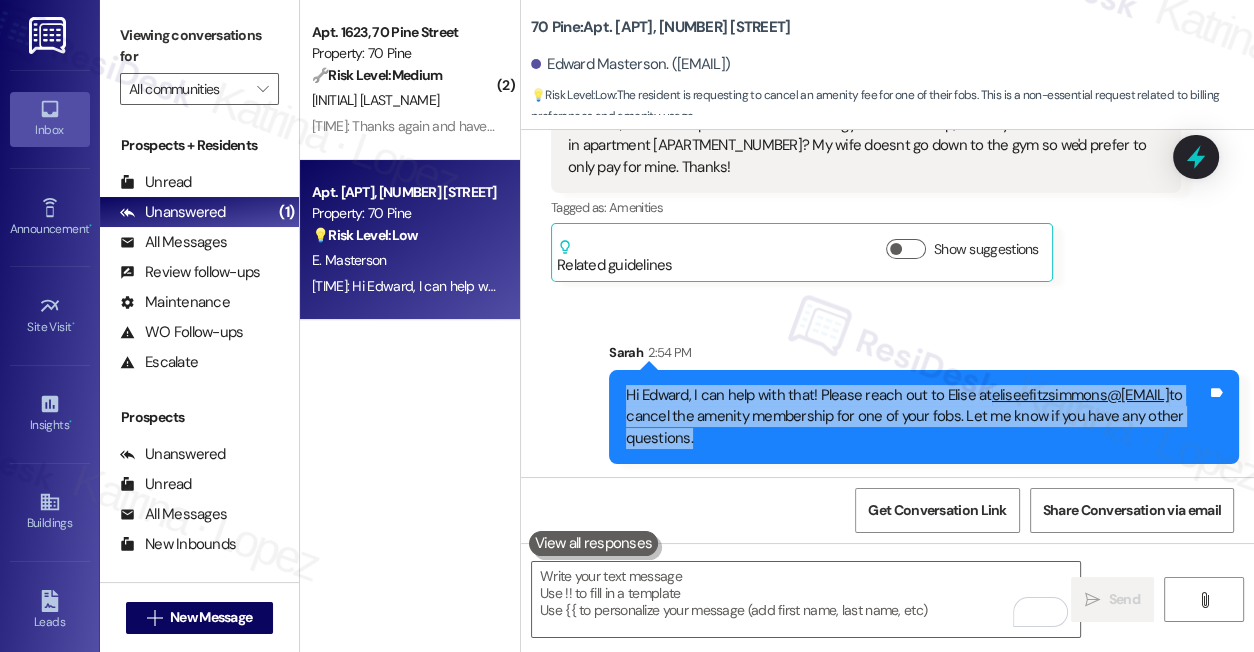 click on "Hi Edward, I can help with that! Please reach out to Elise at  eliseefitzsimmons@example.com  to cancel the amenity membership for one of your fobs. Let me know if you have any other questions." at bounding box center (916, 417) 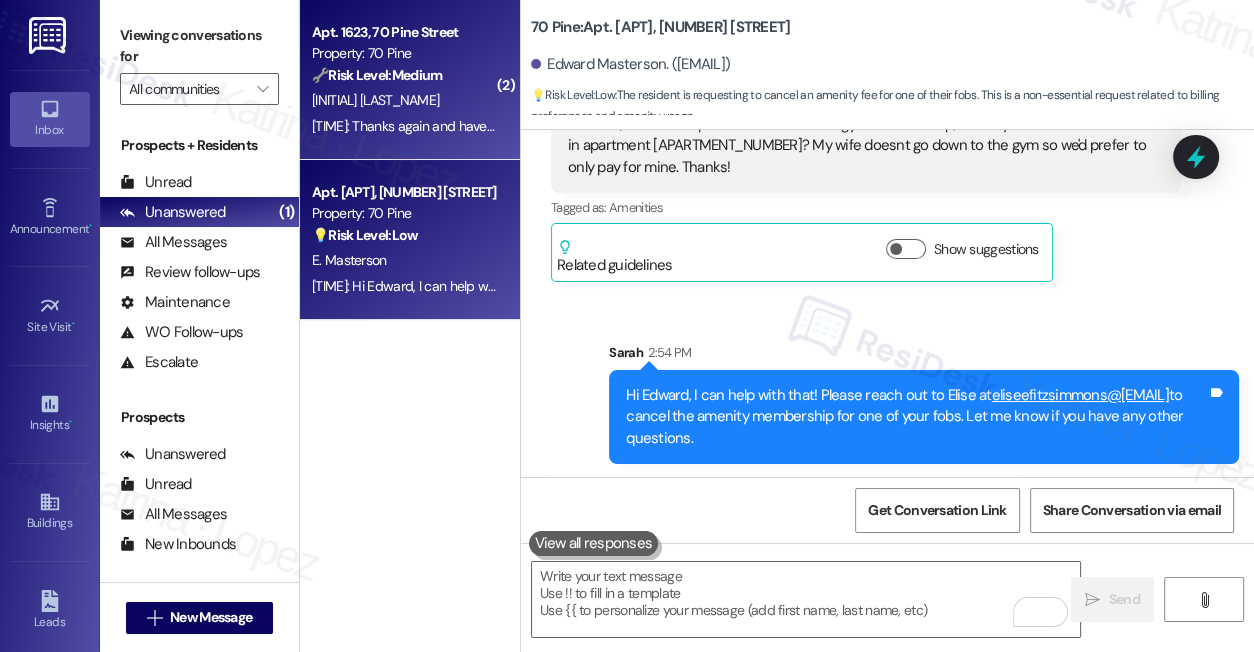 click on "[INITIAL] [LAST_NAME]" at bounding box center (404, 100) 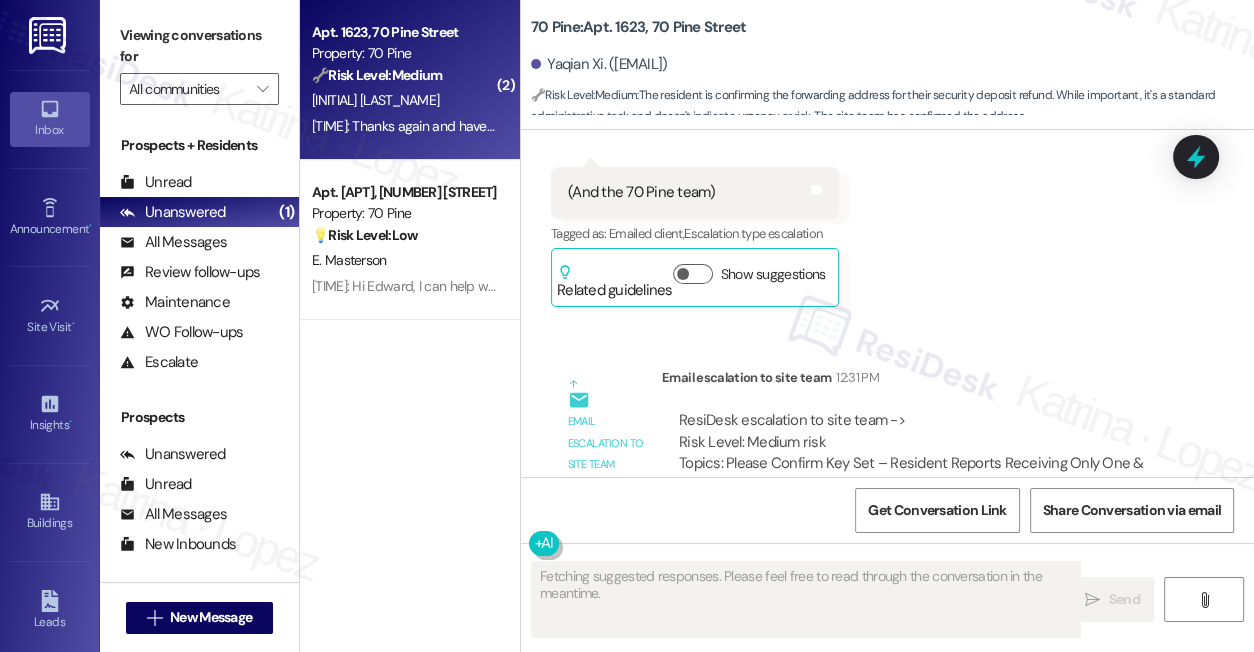 scroll, scrollTop: 13562, scrollLeft: 0, axis: vertical 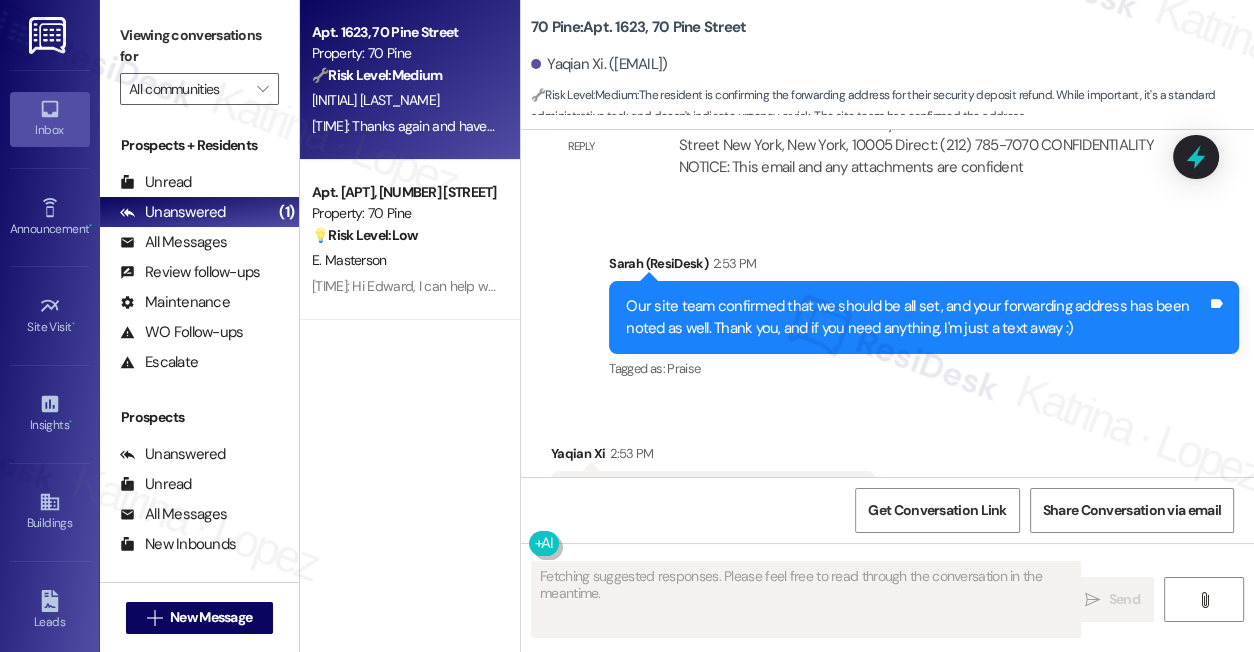 click on "Our site team confirmed that we should be all set, and your forwarding address has been noted as well. Thank you, and if you need anything, I'm just a text away :)" at bounding box center [916, 317] 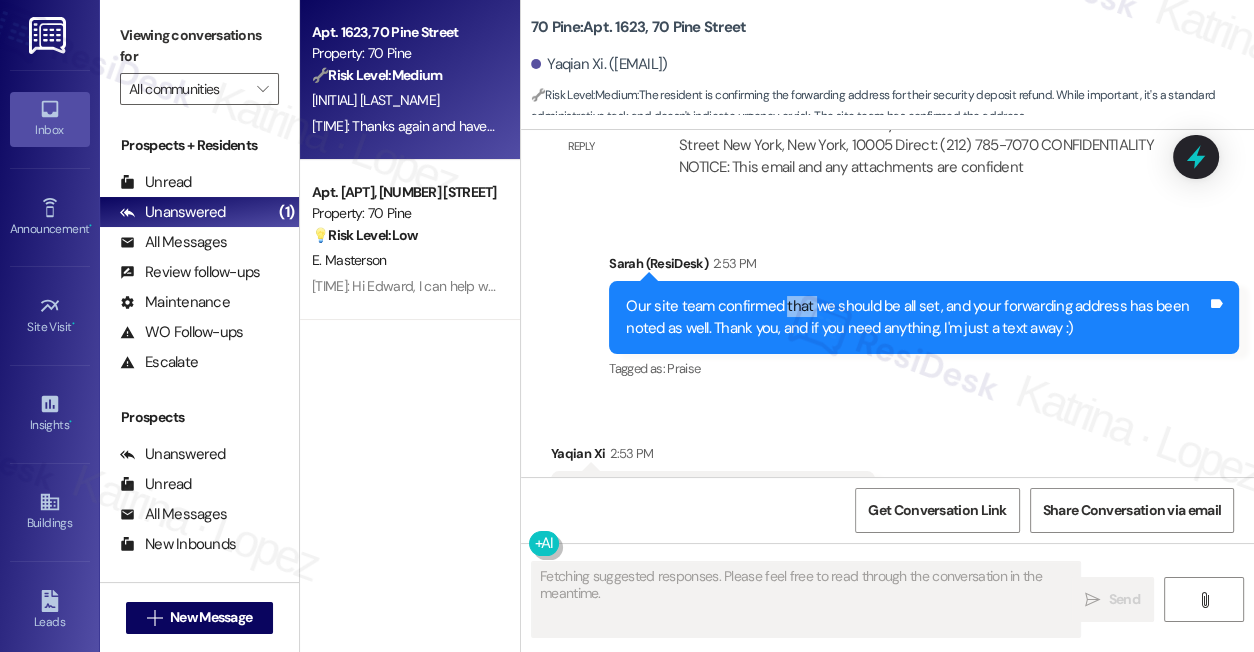 click on "Our site team confirmed that we should be all set, and your forwarding address has been noted as well. Thank you, and if you need anything, I'm just a text away :)" at bounding box center [916, 317] 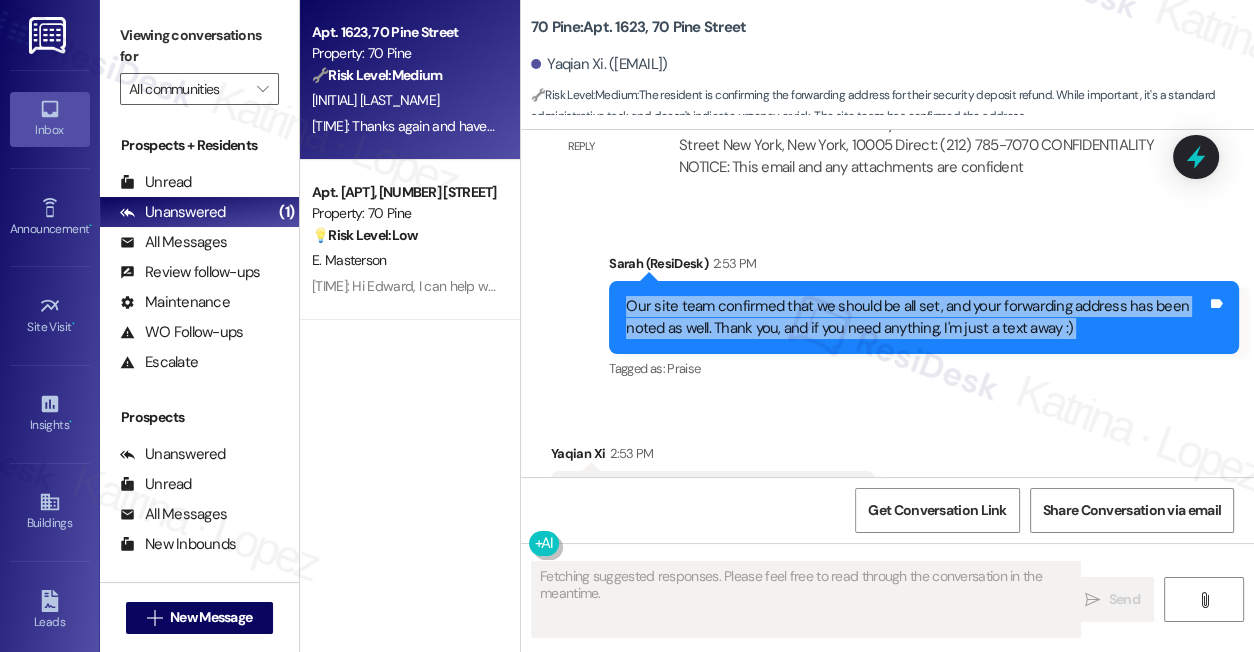 click on "Our site team confirmed that we should be all set, and your forwarding address has been noted as well. Thank you, and if you need anything, I'm just a text away :)" at bounding box center (916, 317) 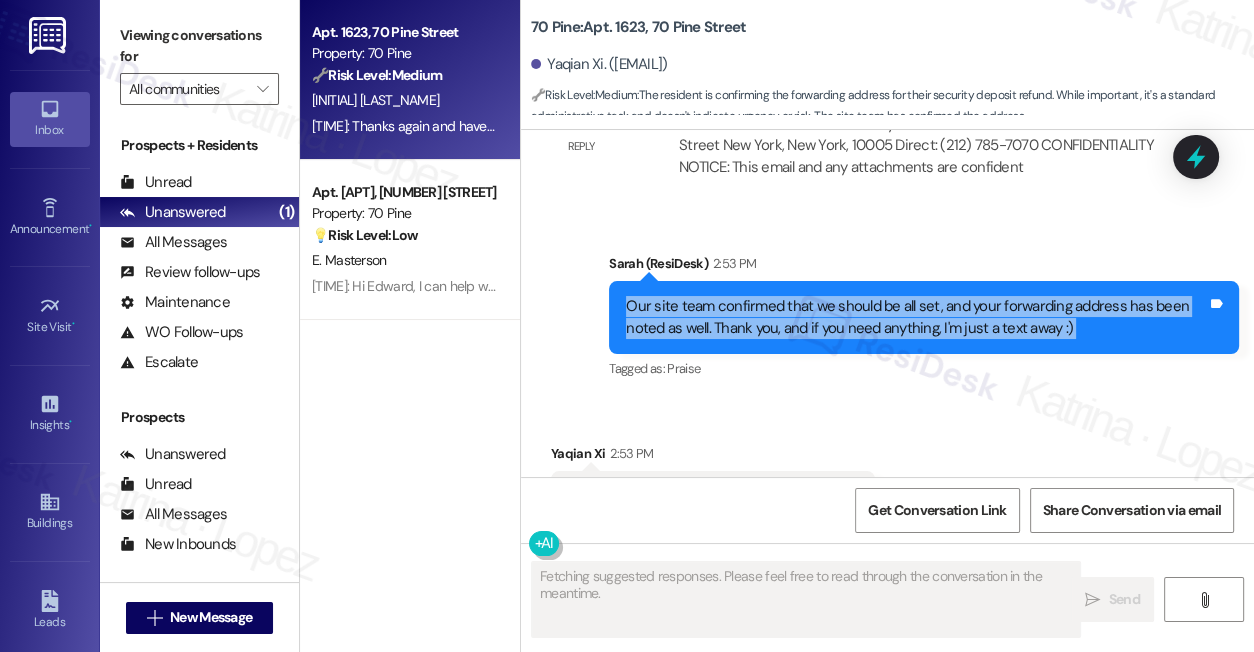 click on "Our site team confirmed that we should be all set, and your forwarding address has been noted as well. Thank you, and if you need anything, I'm just a text away :)" at bounding box center (916, 317) 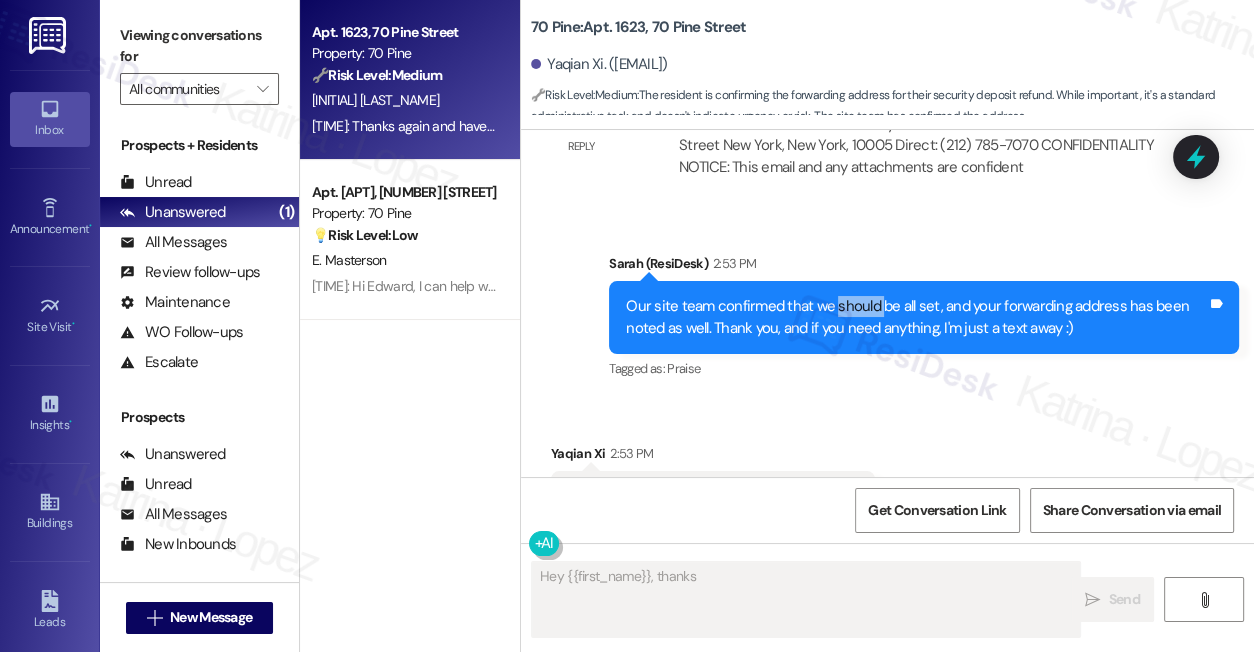 click on "Our site team confirmed that we should be all set, and your forwarding address has been noted as well. Thank you, and if you need anything, I'm just a text away :)" at bounding box center [916, 317] 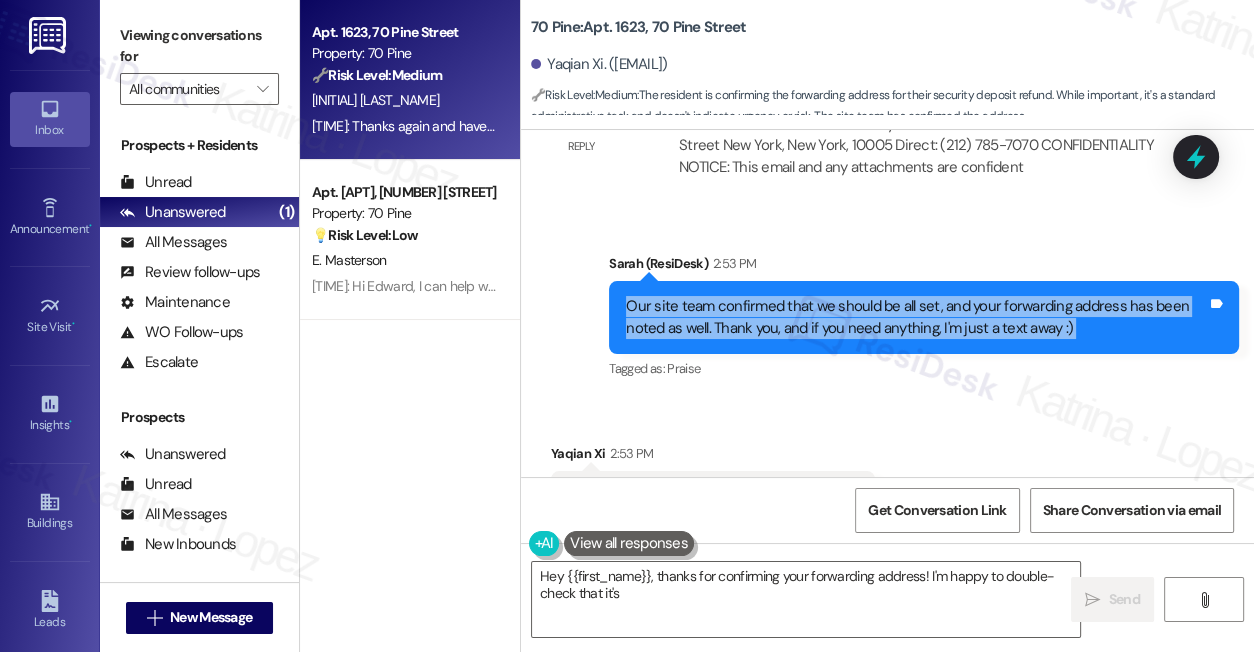 click on "Our site team confirmed that we should be all set, and your forwarding address has been noted as well. Thank you, and if you need anything, I'm just a text away :)" at bounding box center [916, 317] 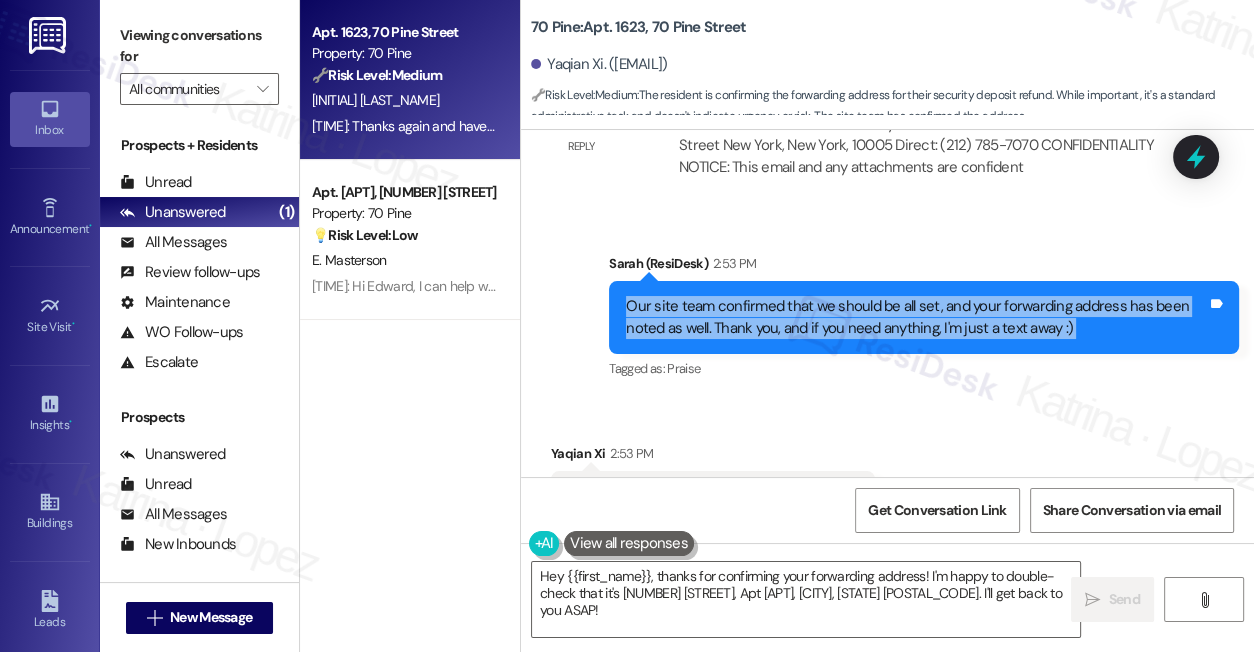 click on "Our site team confirmed that we should be all set, and your forwarding address has been noted as well. Thank you, and if you need anything, I'm just a text away :)" at bounding box center [916, 317] 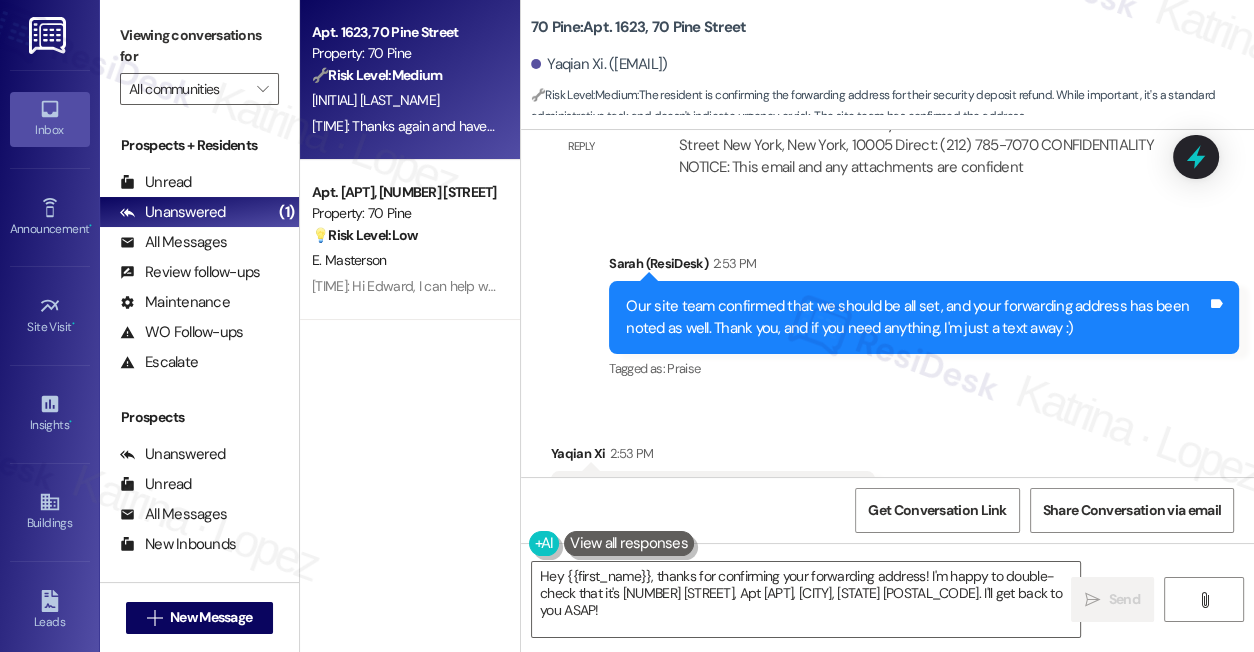 click on "Our site team confirmed that we should be all set, and your forwarding address has been noted as well. Thank you, and if you need anything, I'm just a text away :)" at bounding box center [916, 317] 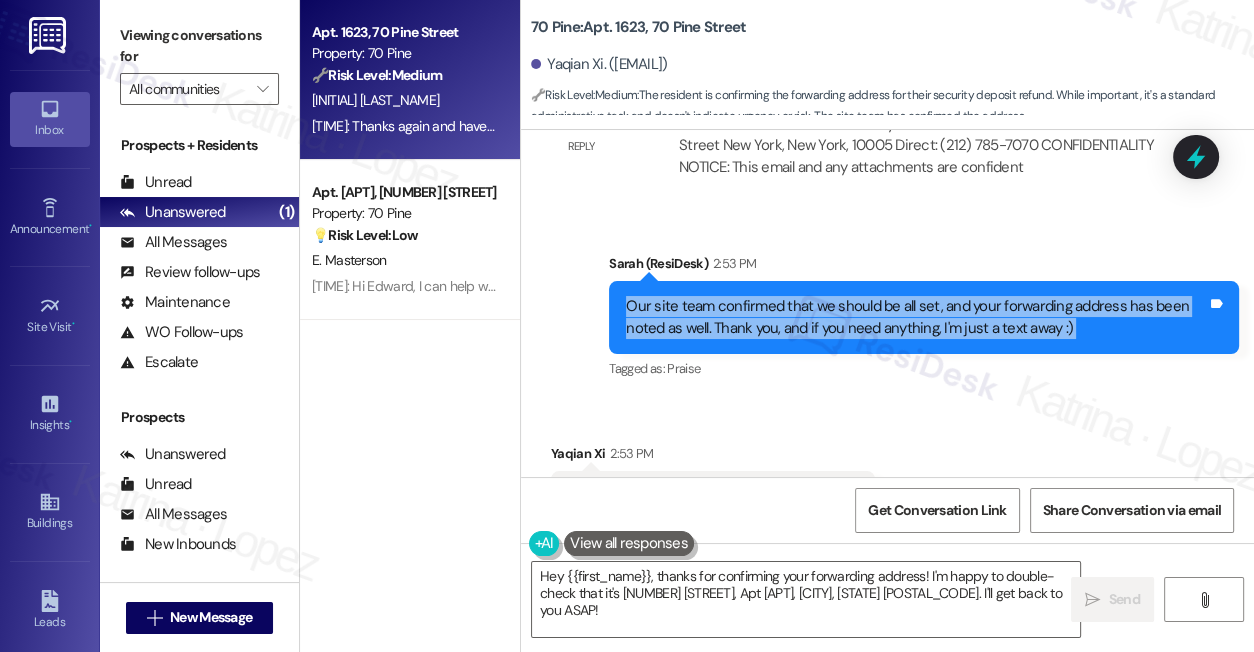 click on "Our site team confirmed that we should be all set, and your forwarding address has been noted as well. Thank you, and if you need anything, I'm just a text away :)" at bounding box center [916, 317] 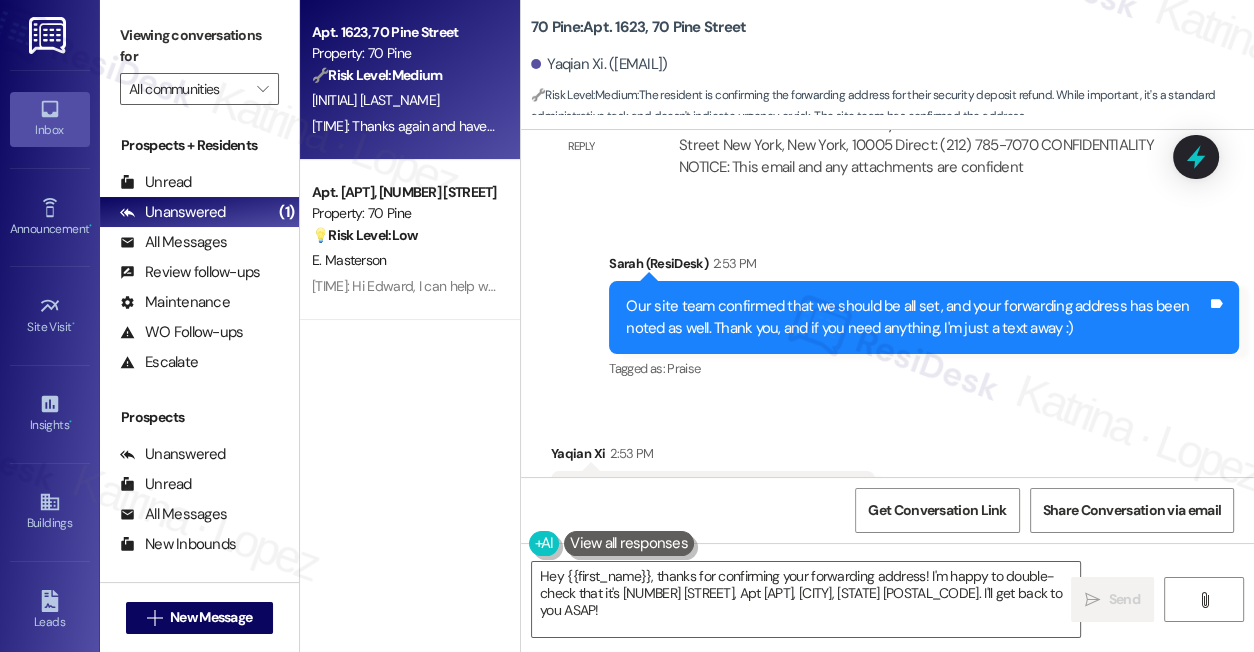 click on "Thanks again and have a fabulous weekend!" at bounding box center [705, 496] 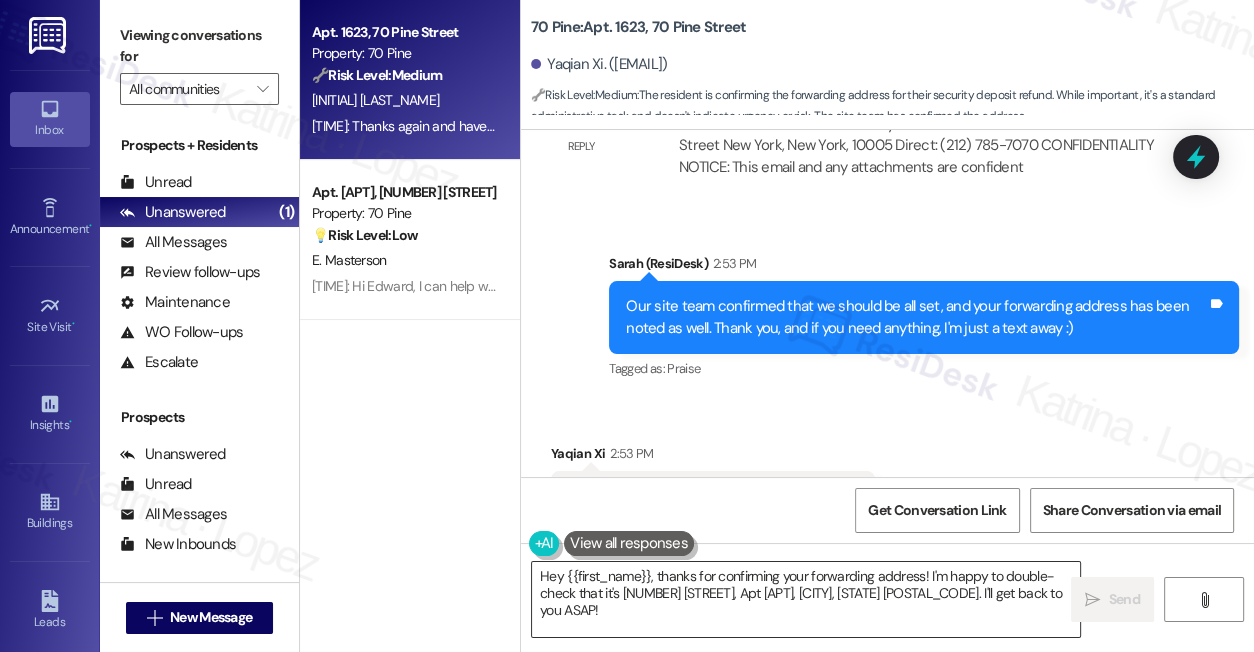 click on "Hey {{first_name}}, thanks for confirming your forwarding address! I'm happy to double-check that it's [NUMBER] [STREET], Apt [APT], [CITY], [STATE] [POSTAL_CODE]. I'll get back to you ASAP!" at bounding box center [806, 599] 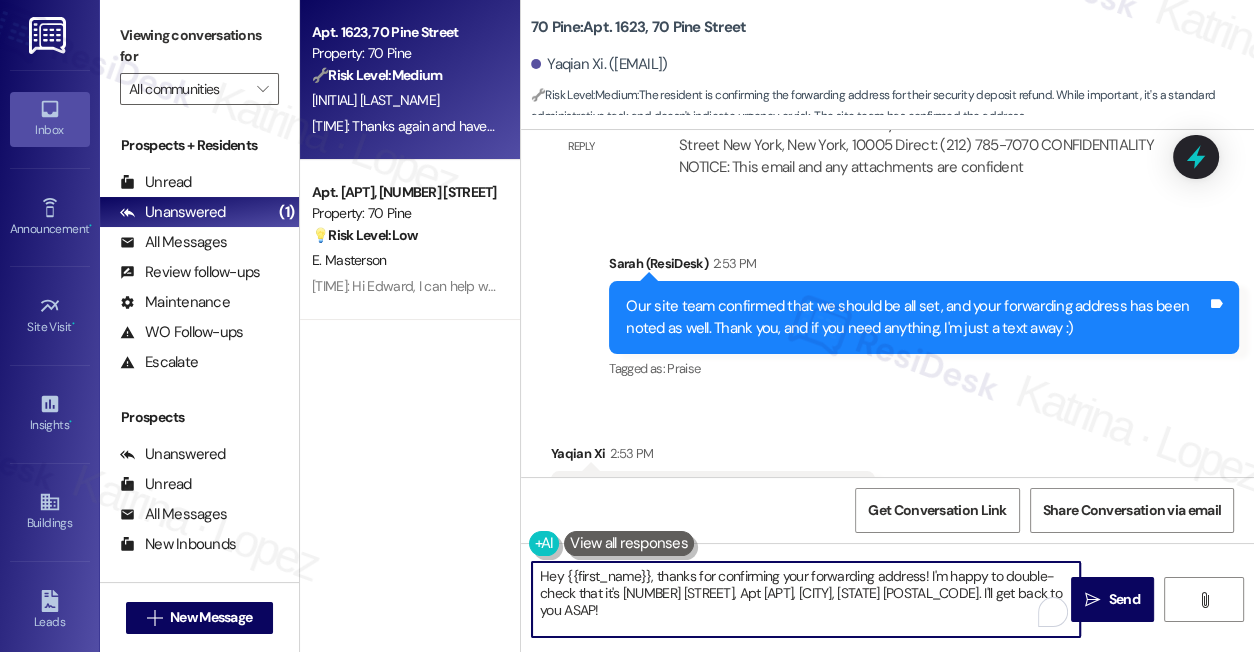 click on "Hey {{first_name}}, thanks for confirming your forwarding address! I'm happy to double-check that it's [NUMBER] [STREET], Apt [APT], [CITY], [STATE] [POSTAL_CODE]. I'll get back to you ASAP!" at bounding box center [806, 599] 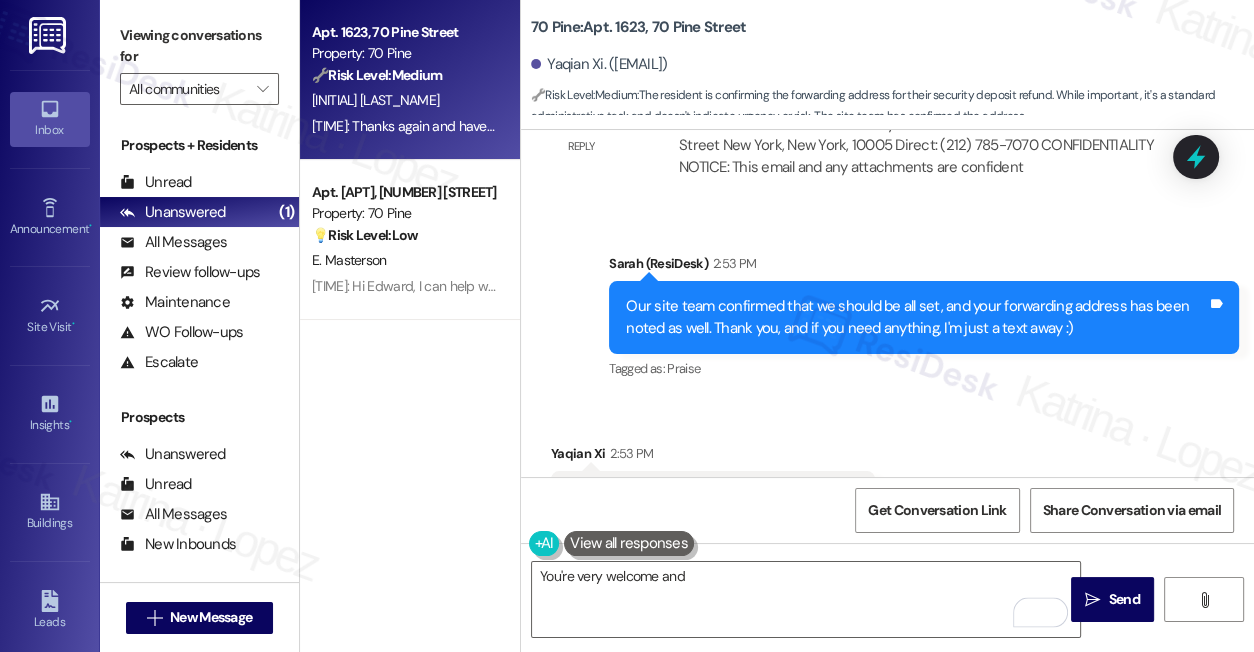 click on "Thanks again and have a fabulous weekend!" at bounding box center (705, 496) 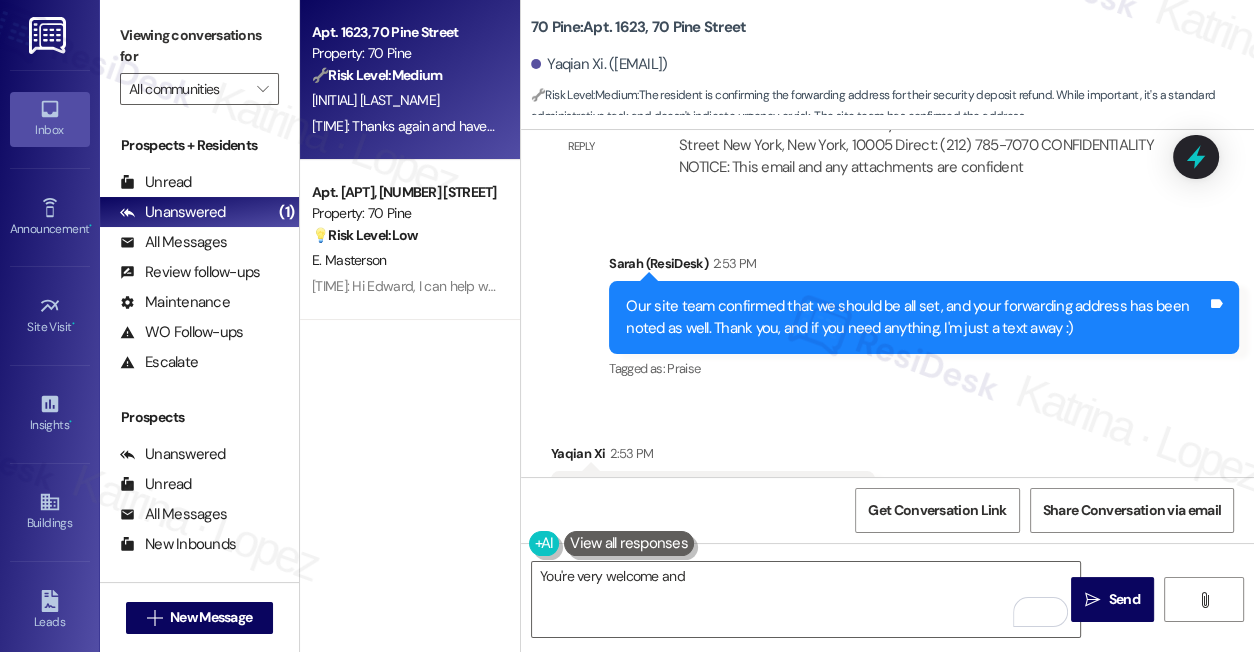 click on "Viewing conversations for" at bounding box center (199, 46) 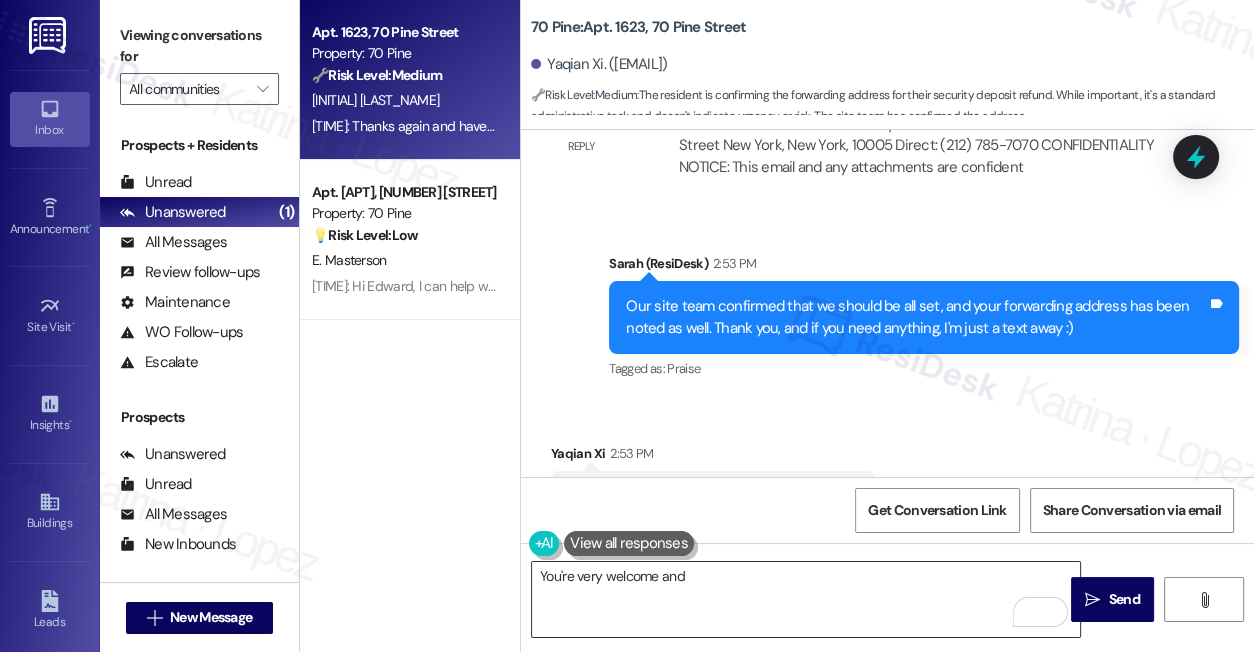 click on "You're very welcome and" at bounding box center (806, 599) 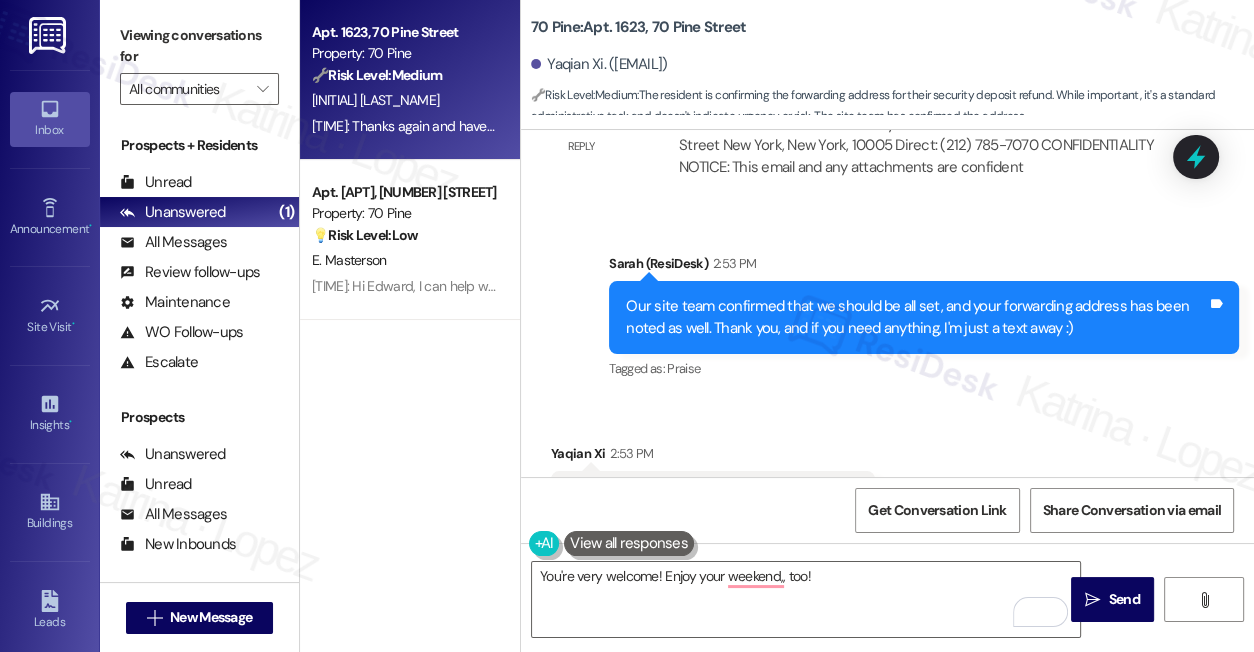 drag, startPoint x: 184, startPoint y: 38, endPoint x: 274, endPoint y: 110, distance: 115.25623 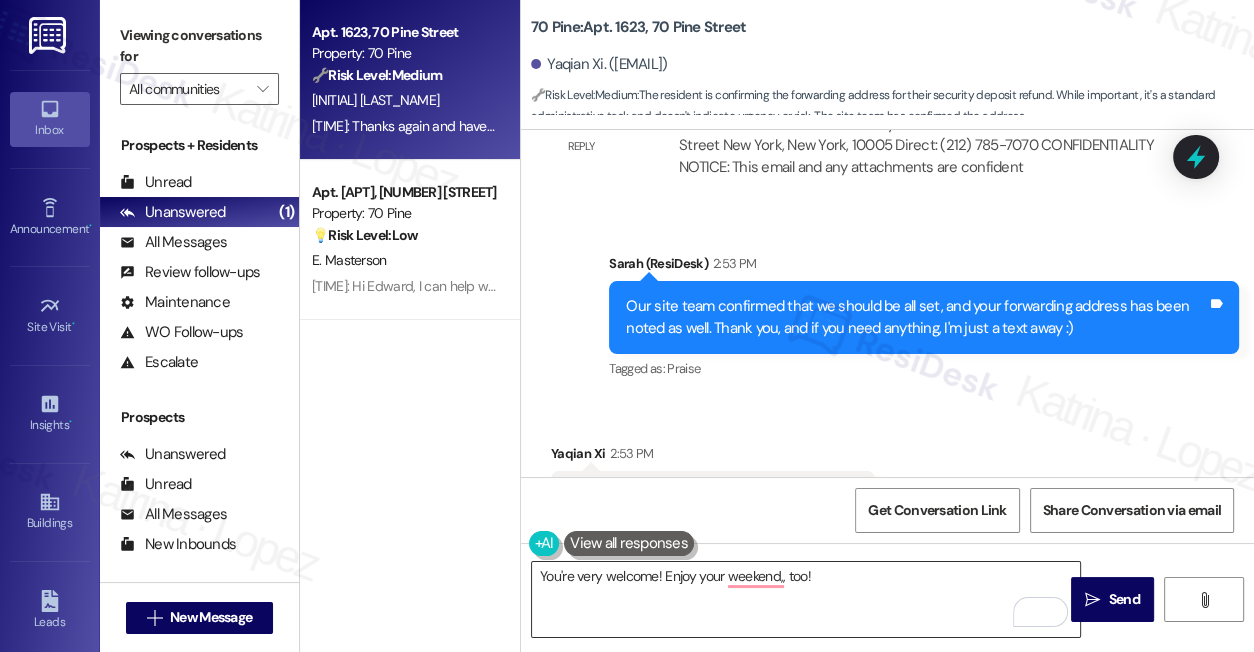 click on "You're very welcome! Enjoy your weekend,, too!" at bounding box center (806, 599) 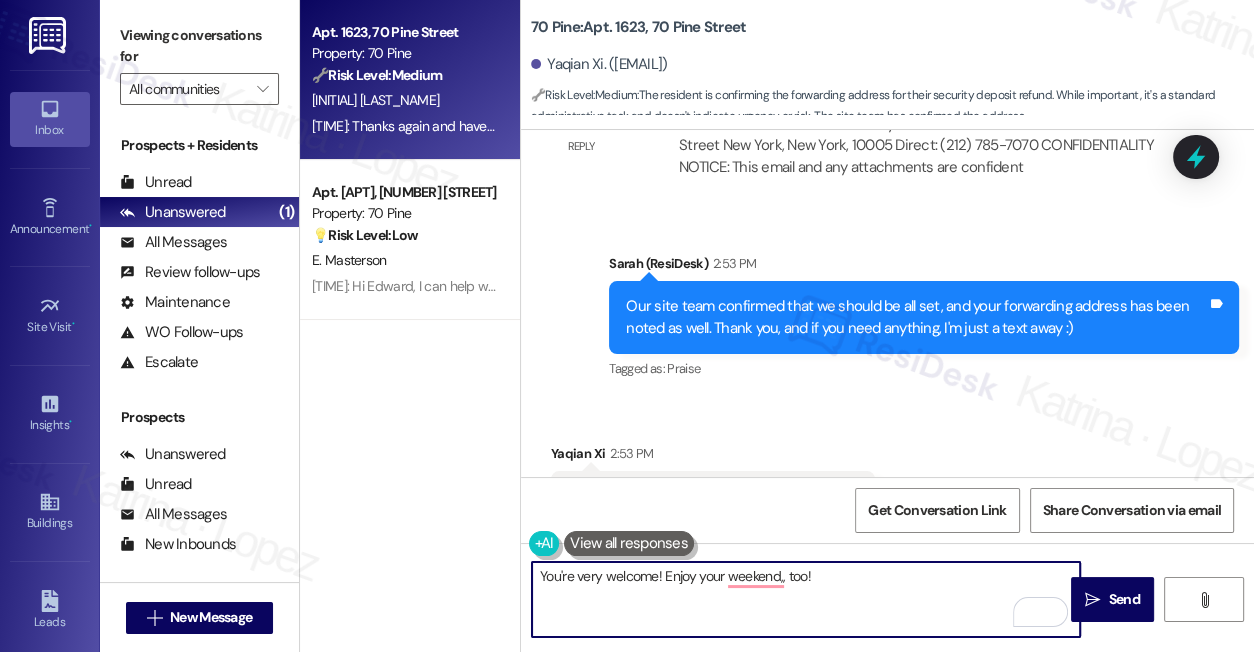 click on "You're very welcome! Enjoy your weekend,, too!" at bounding box center [806, 599] 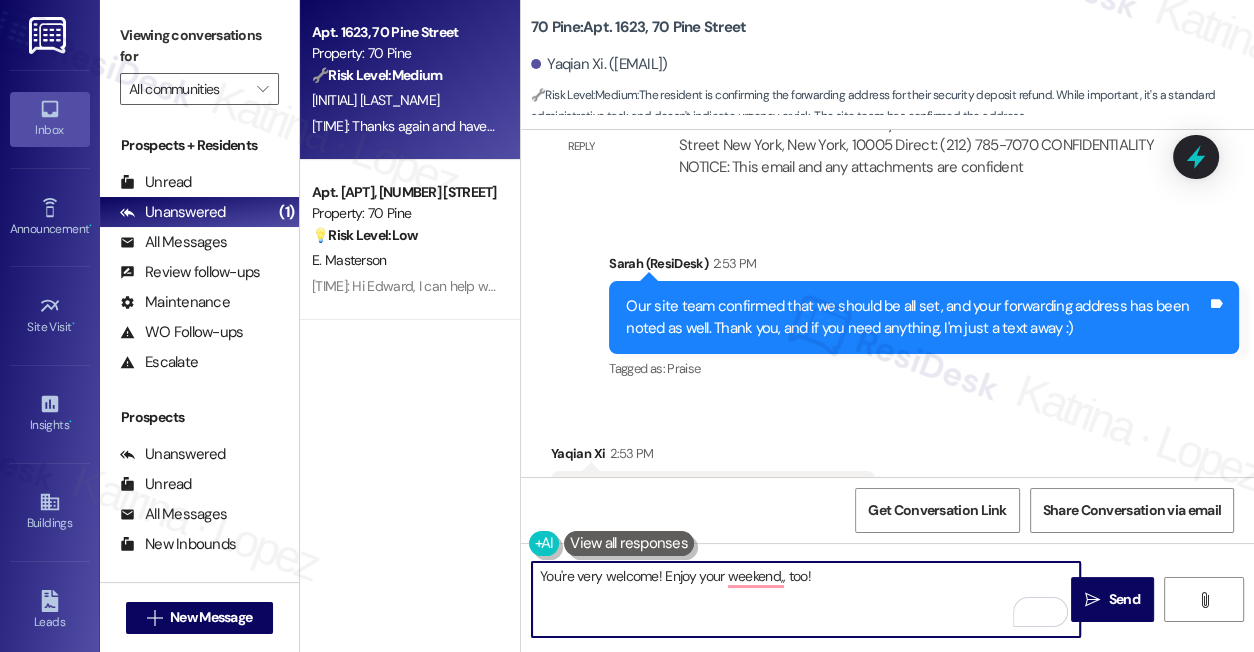 click on "You're very welcome! Enjoy your weekend,, too!" at bounding box center (806, 599) 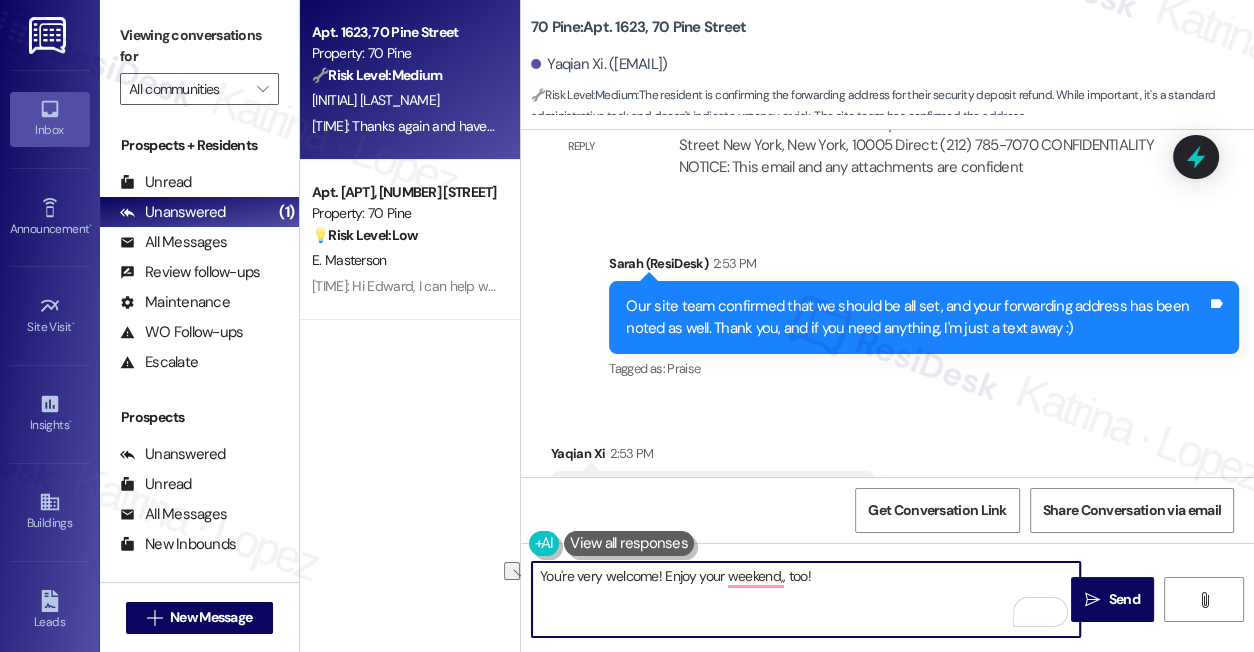 paste on "’re very welcome, {{first_name}}! 😊 Thank you as well, and I hope you have a fabulous weekend too!" 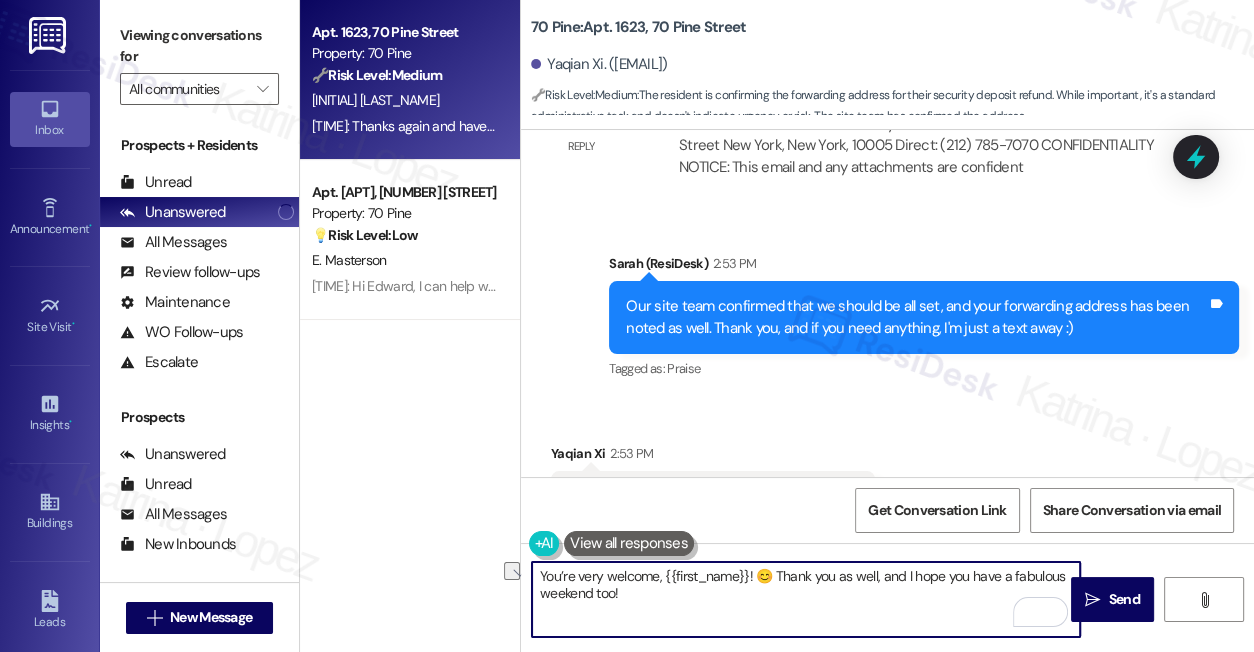 drag, startPoint x: 748, startPoint y: 574, endPoint x: 656, endPoint y: 580, distance: 92.19544 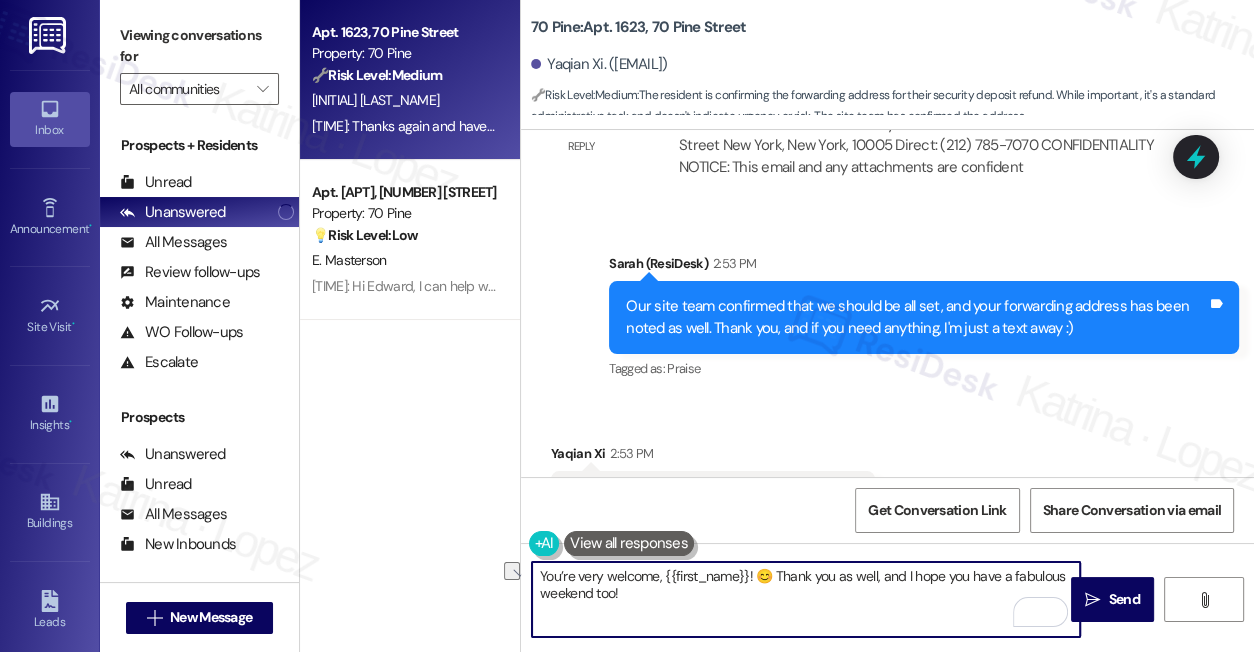 click on "You’re very welcome, {{first_name}}! 😊 Thank you as well, and I hope you have a fabulous weekend too!" at bounding box center (806, 599) 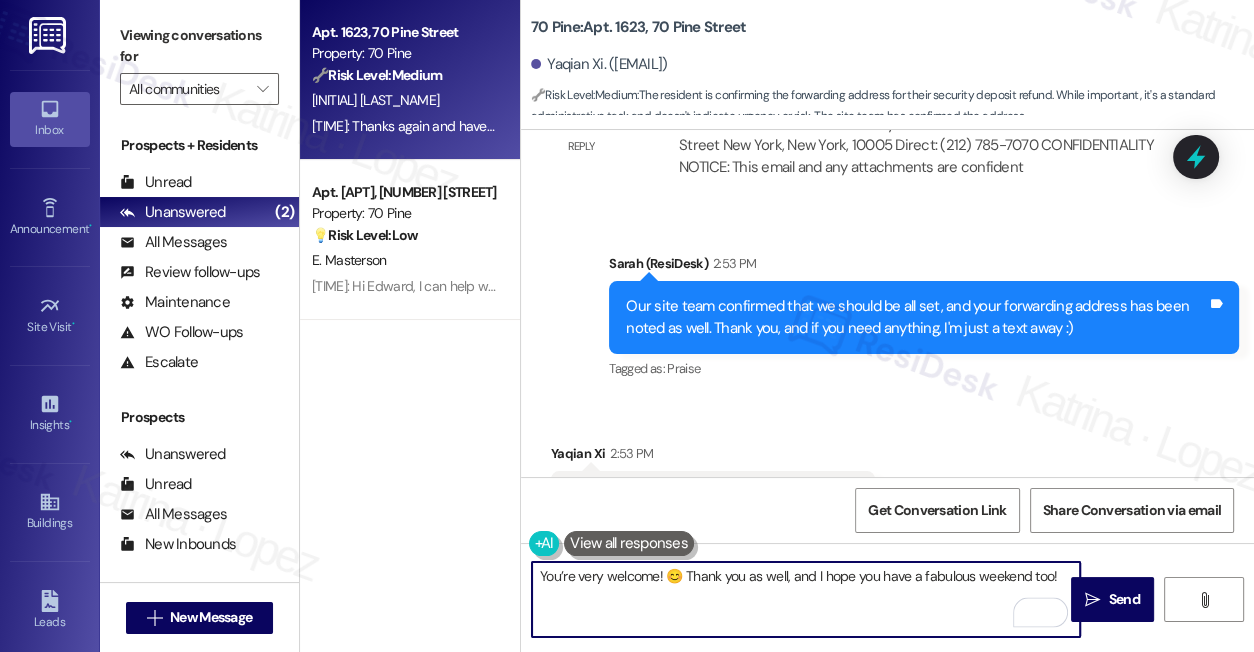click on "You’re very welcome! 😊 Thank you as well, and I hope you have a fabulous weekend too!" at bounding box center (806, 599) 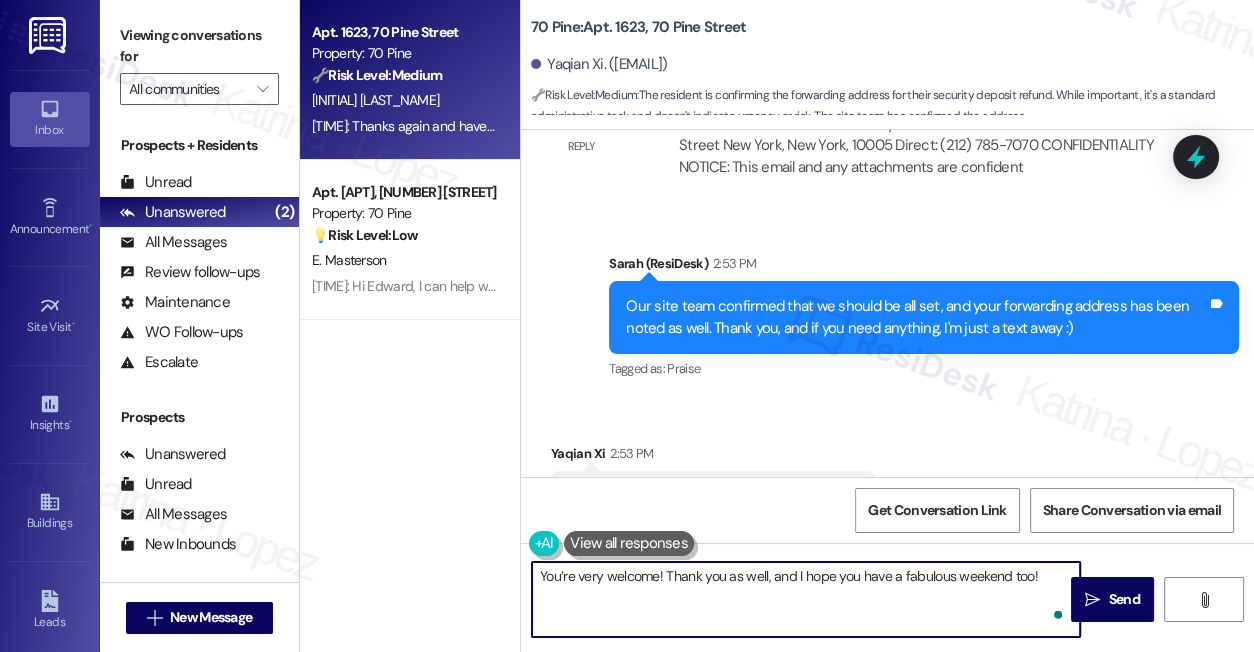click on "You’re very welcome! Thank you as well, and I hope you have a fabulous weekend too!" at bounding box center (806, 599) 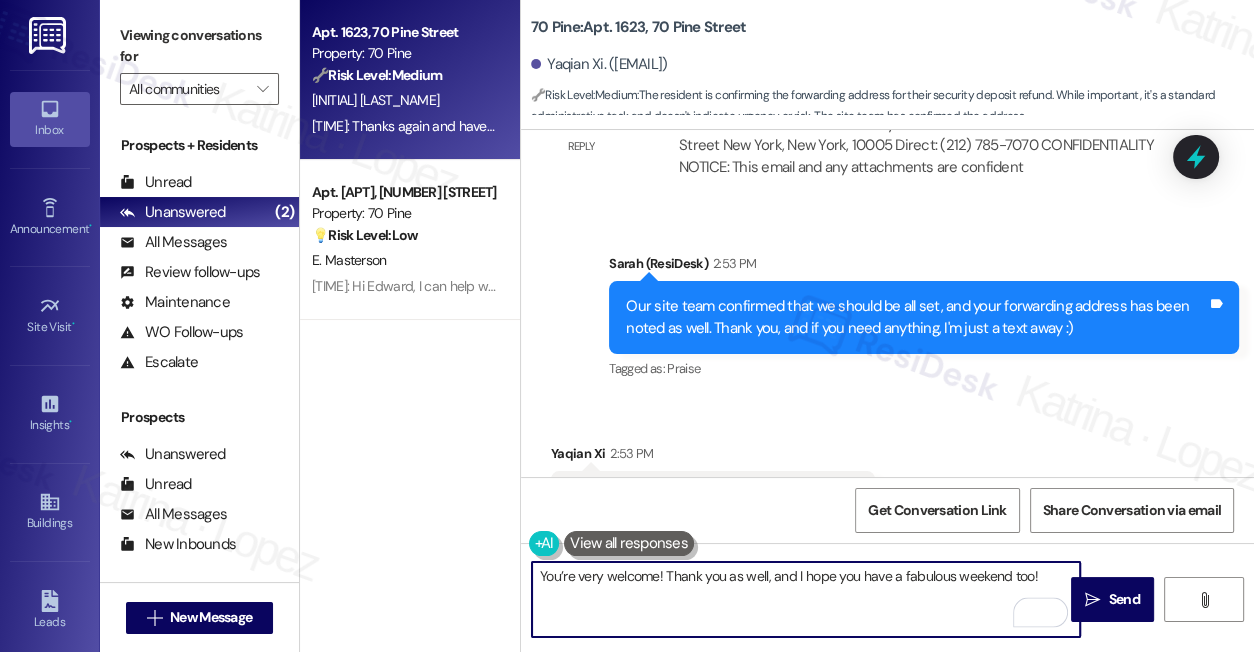 click on "You’re very welcome! Thank you as well, and I hope you have a fabulous weekend too!" at bounding box center [806, 599] 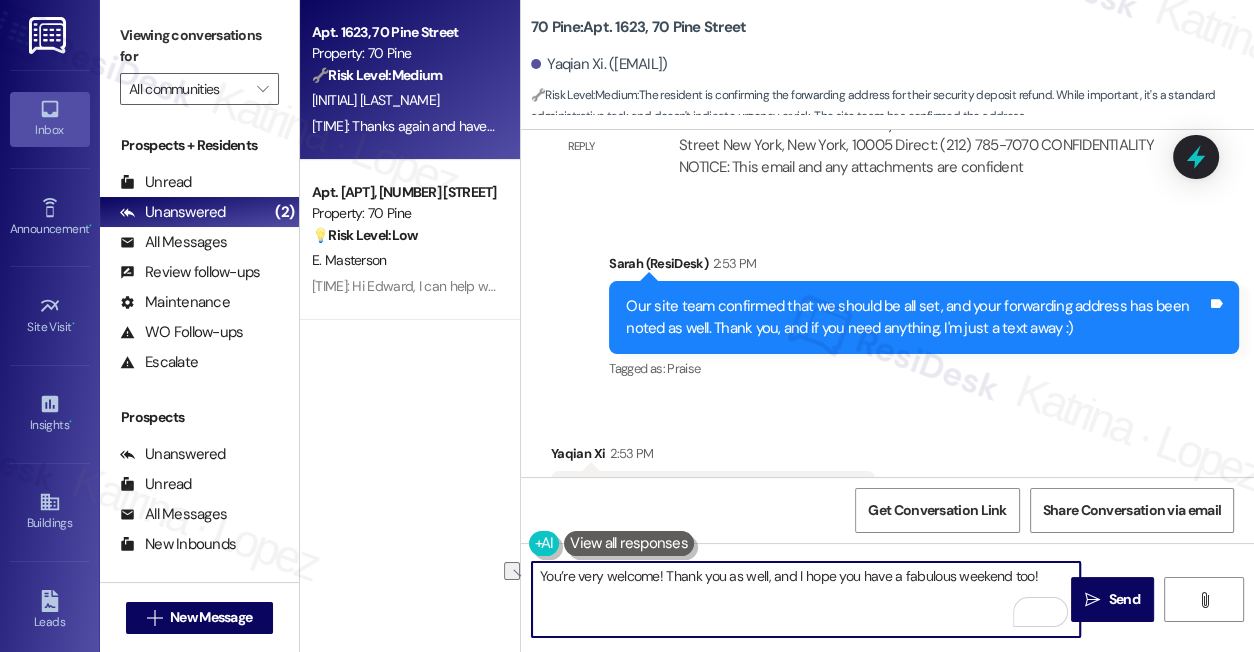 drag, startPoint x: 949, startPoint y: 572, endPoint x: 855, endPoint y: 579, distance: 94.26028 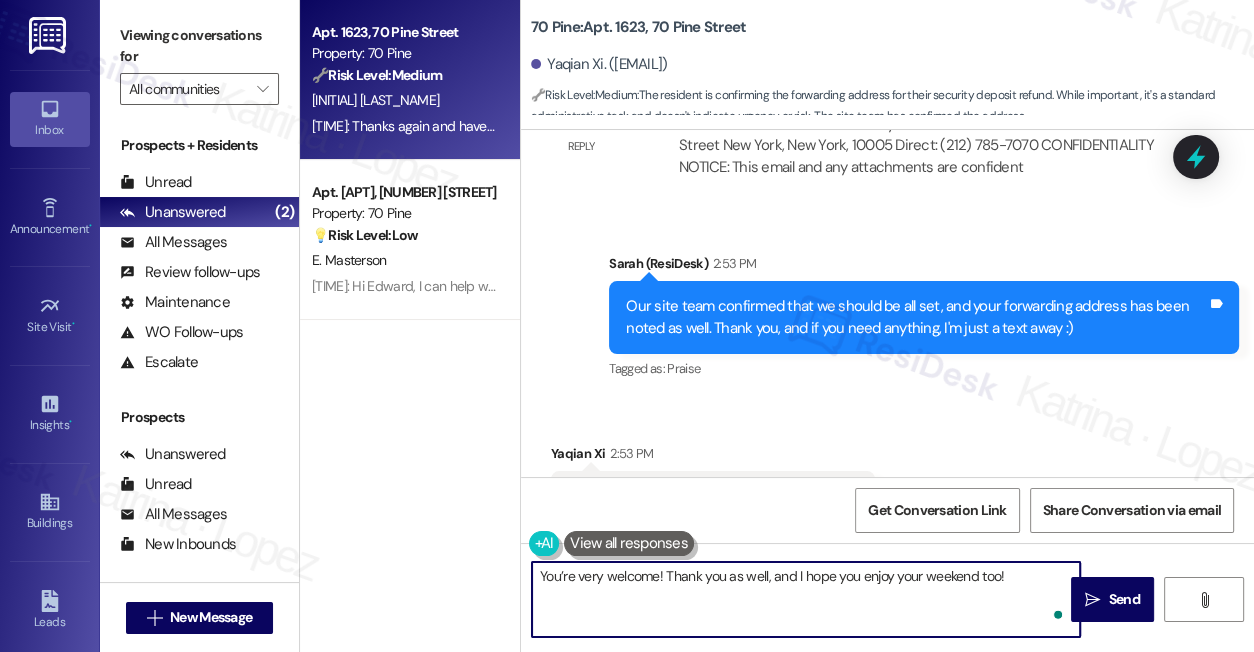 click on "You’re very welcome! Thank you as well, and I hope you enjoy your weekend too!" at bounding box center [806, 599] 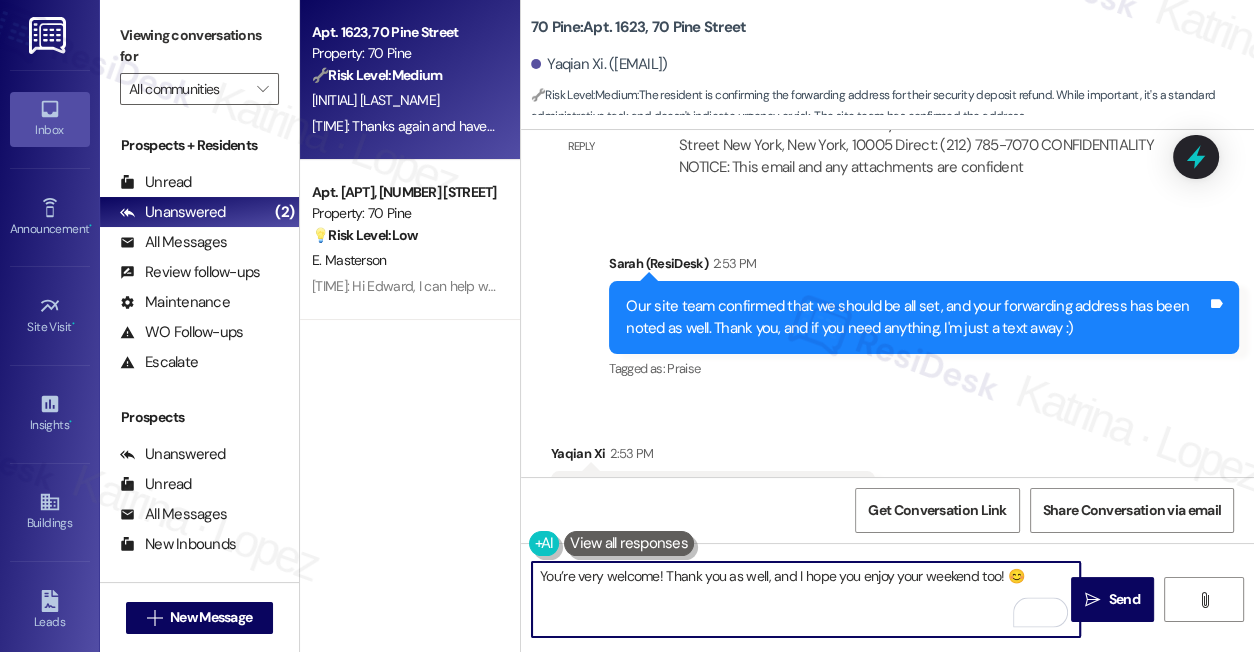 click on "You’re very welcome! Thank you as well, and I hope you enjoy your weekend too! 😊" at bounding box center (806, 599) 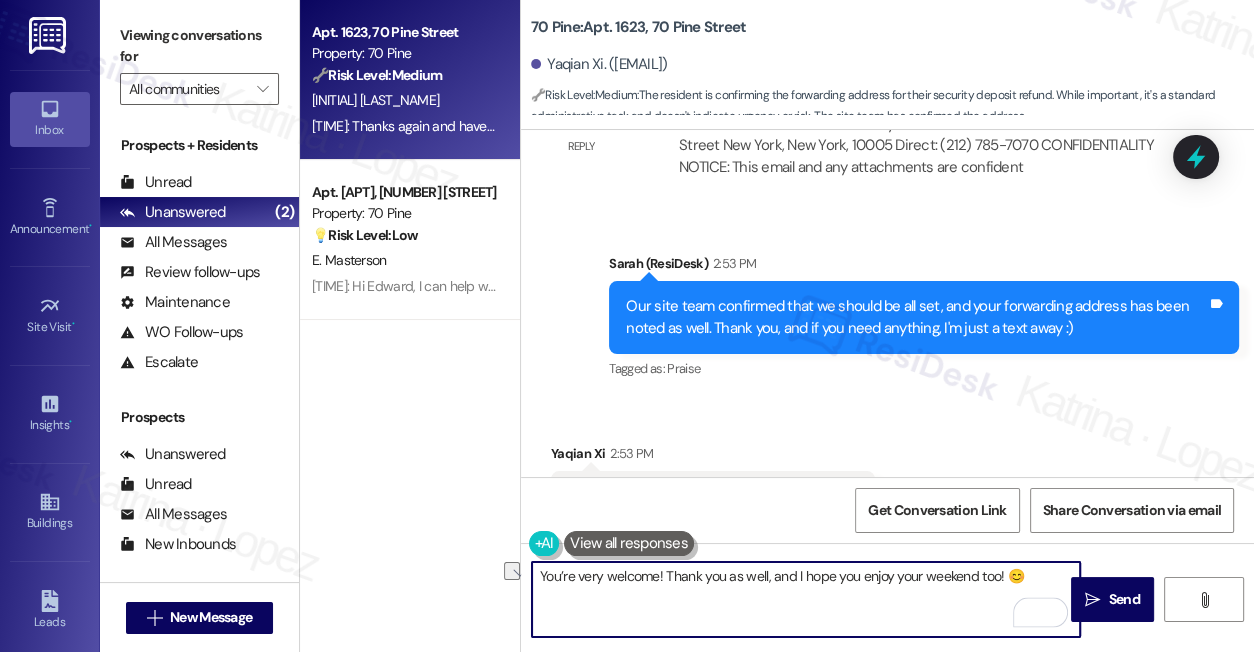 type on "You’re very welcome! Thank you as well, and I hope you enjoy your weekend too! 😊" 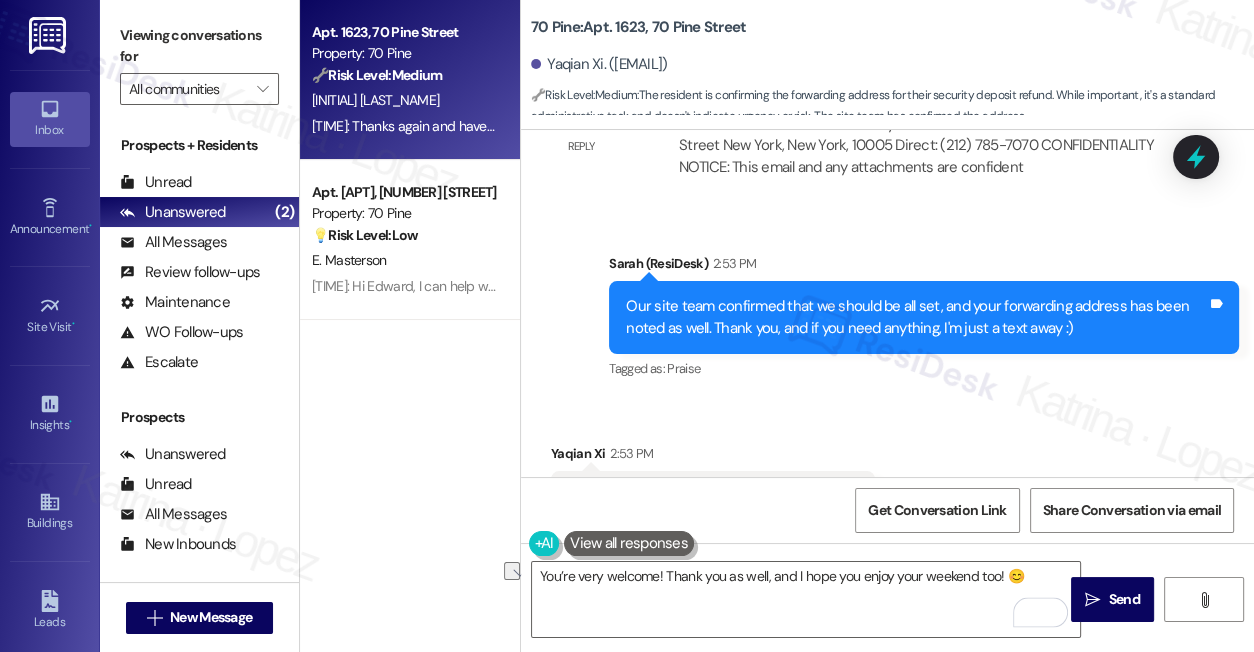 click on "Received via SMS Yaqian Xi 2:53 PM Thanks again and have a fabulous weekend! Tags and notes Tagged as: Praise Click to highlight conversations about Praise" at bounding box center [887, 482] 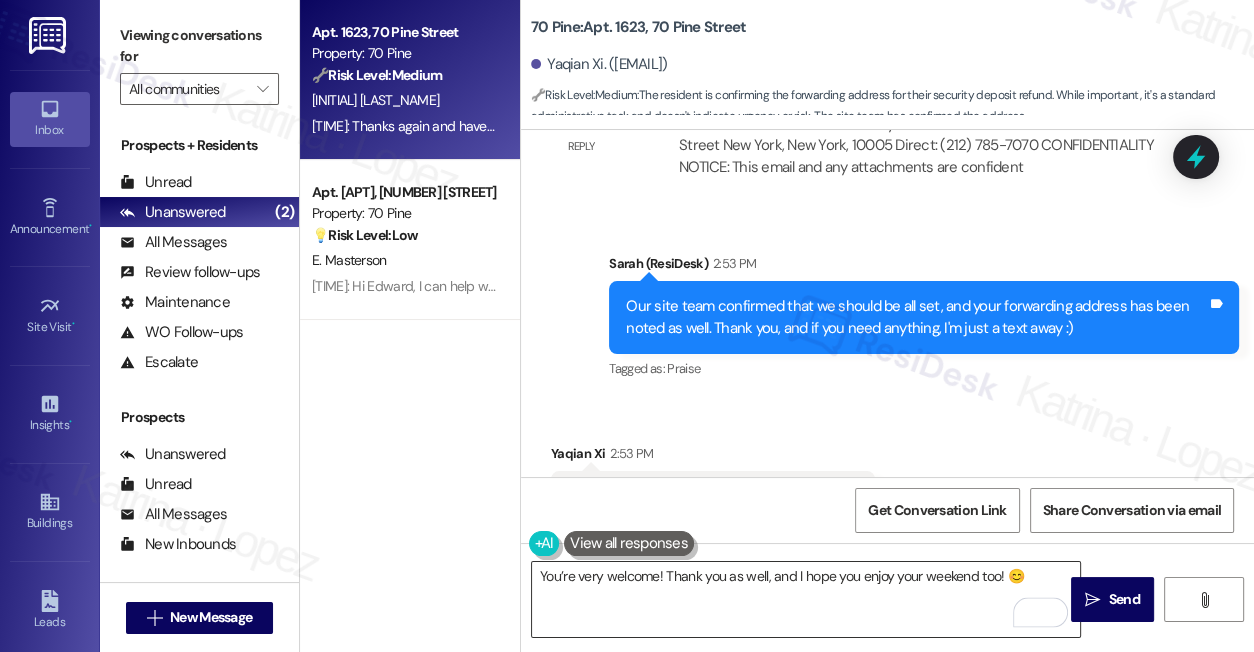 click on "You’re very welcome! Thank you as well, and I hope you enjoy your weekend too! 😊" at bounding box center (806, 599) 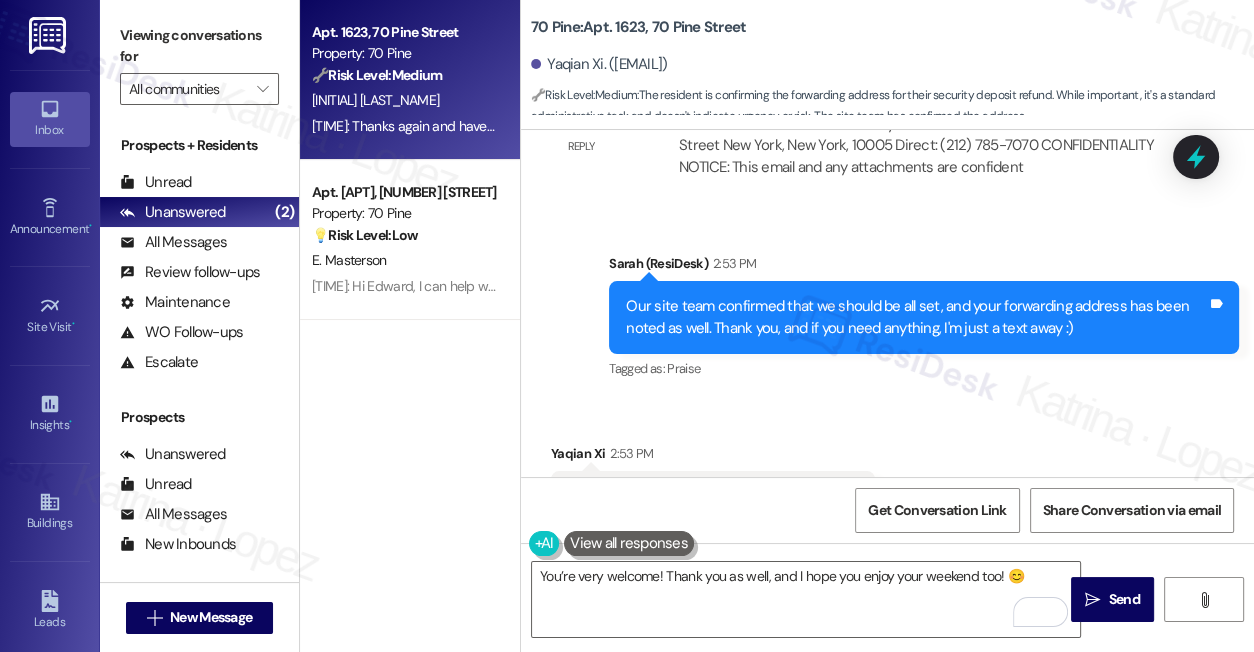 click on "Received via SMS Yaqian Xi 2:53 PM Thanks again and have a fabulous weekend! Tags and notes Tagged as: Praise Click to highlight conversations about Praise" at bounding box center (887, 482) 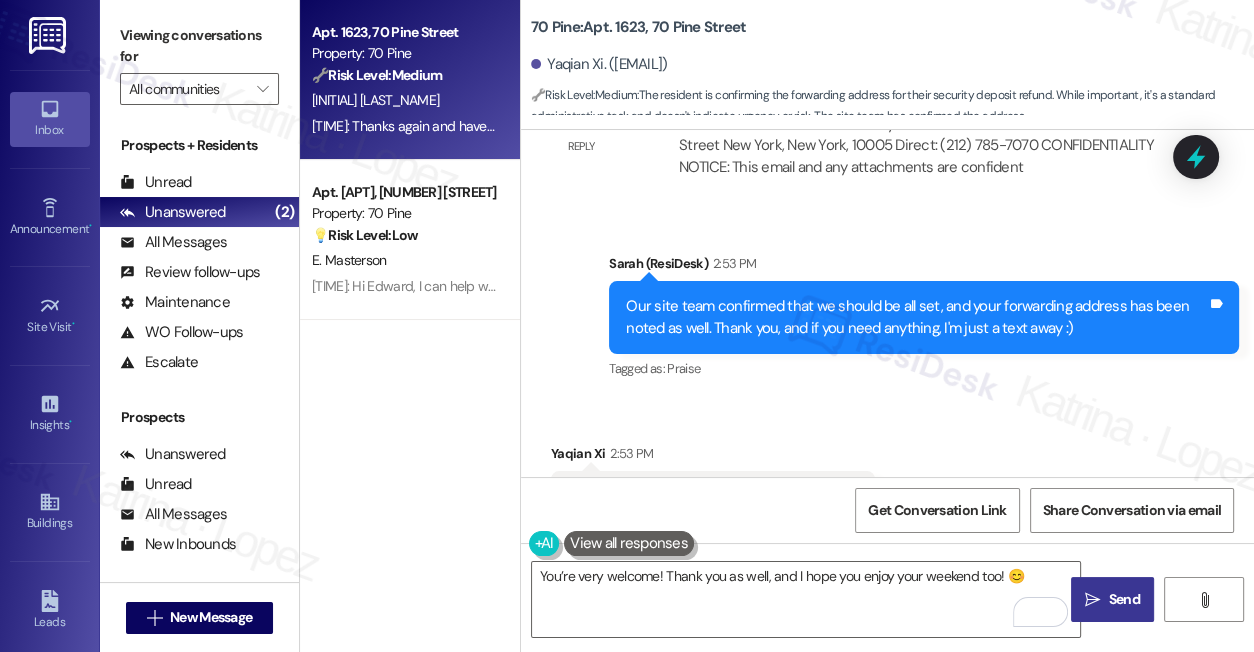 click on "" at bounding box center (1092, 600) 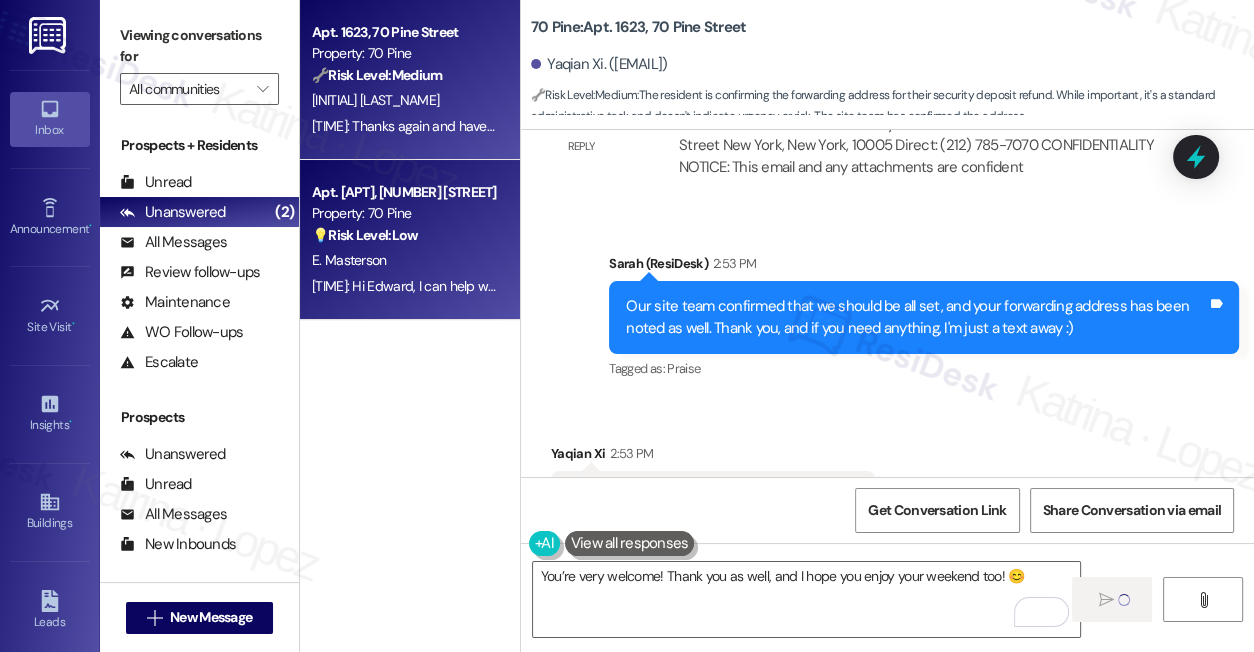 type 